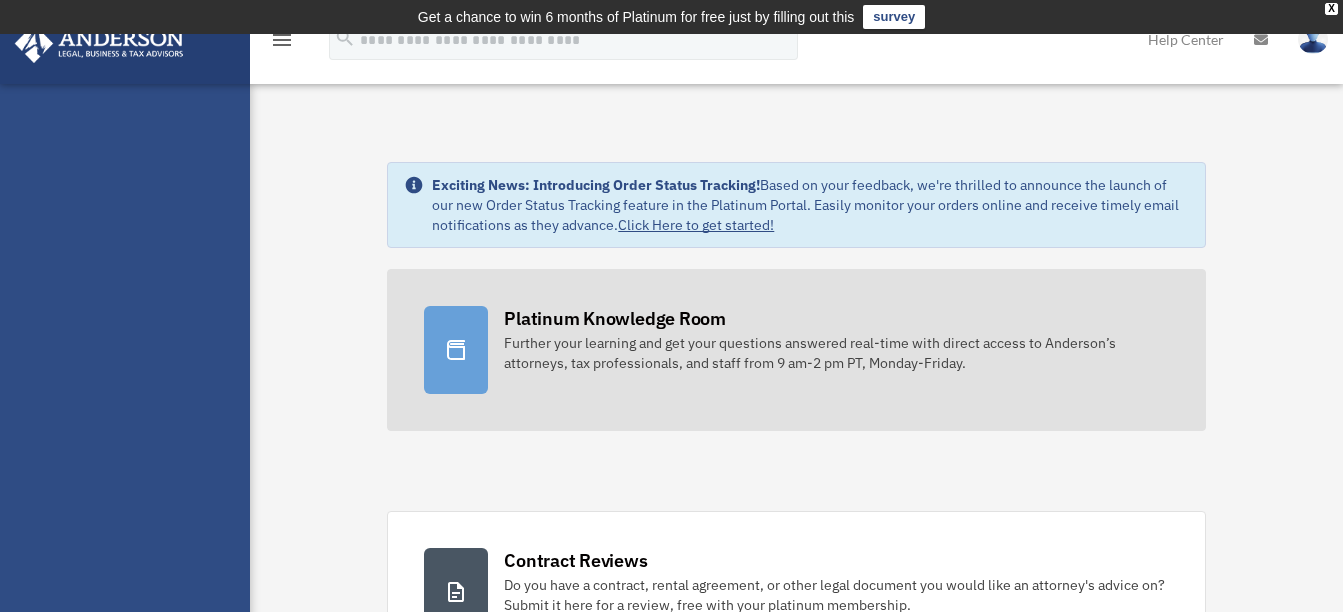 scroll, scrollTop: 0, scrollLeft: 0, axis: both 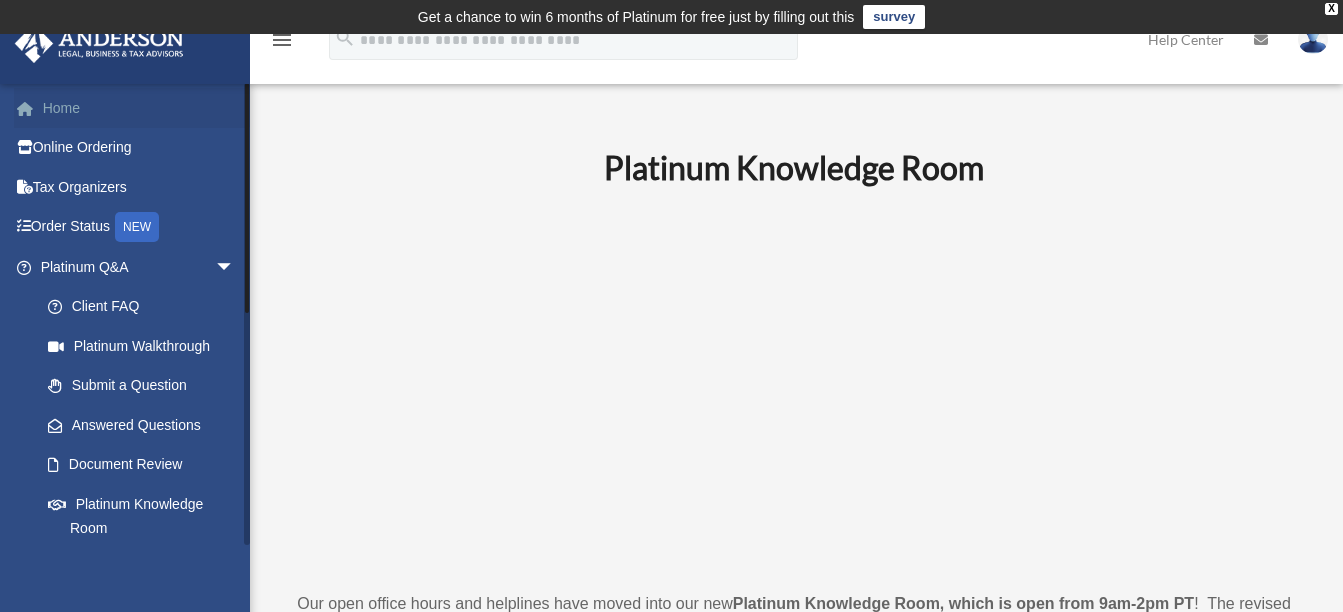 click on "Home" at bounding box center [139, 108] 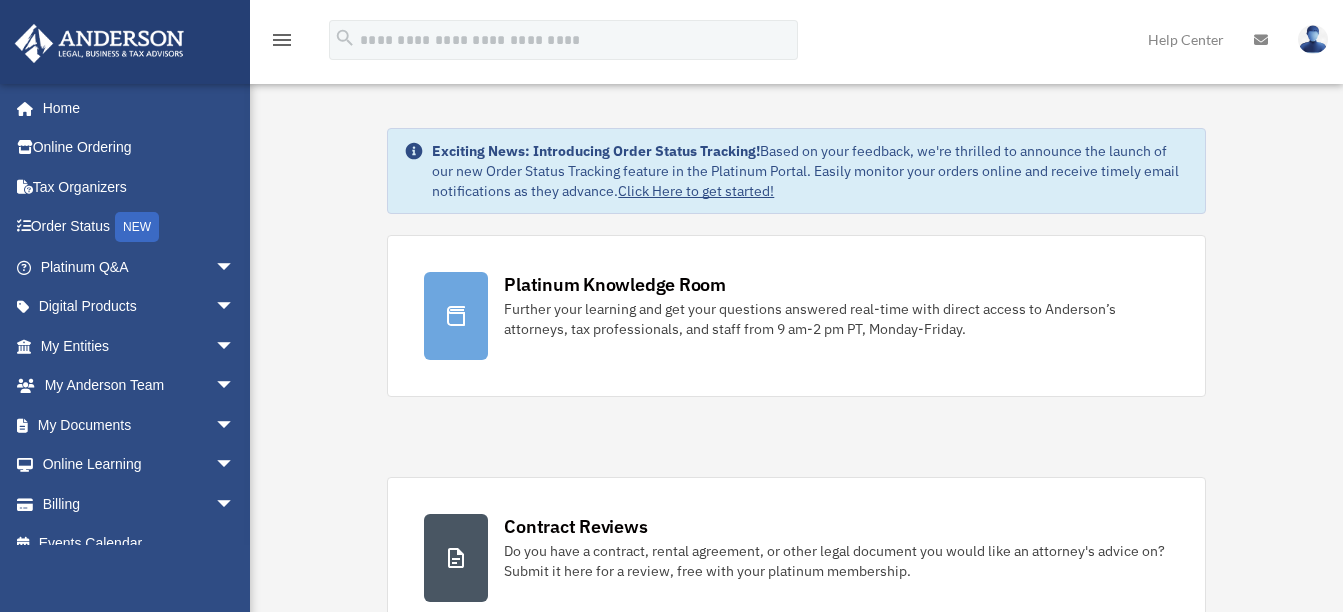 scroll, scrollTop: 0, scrollLeft: 0, axis: both 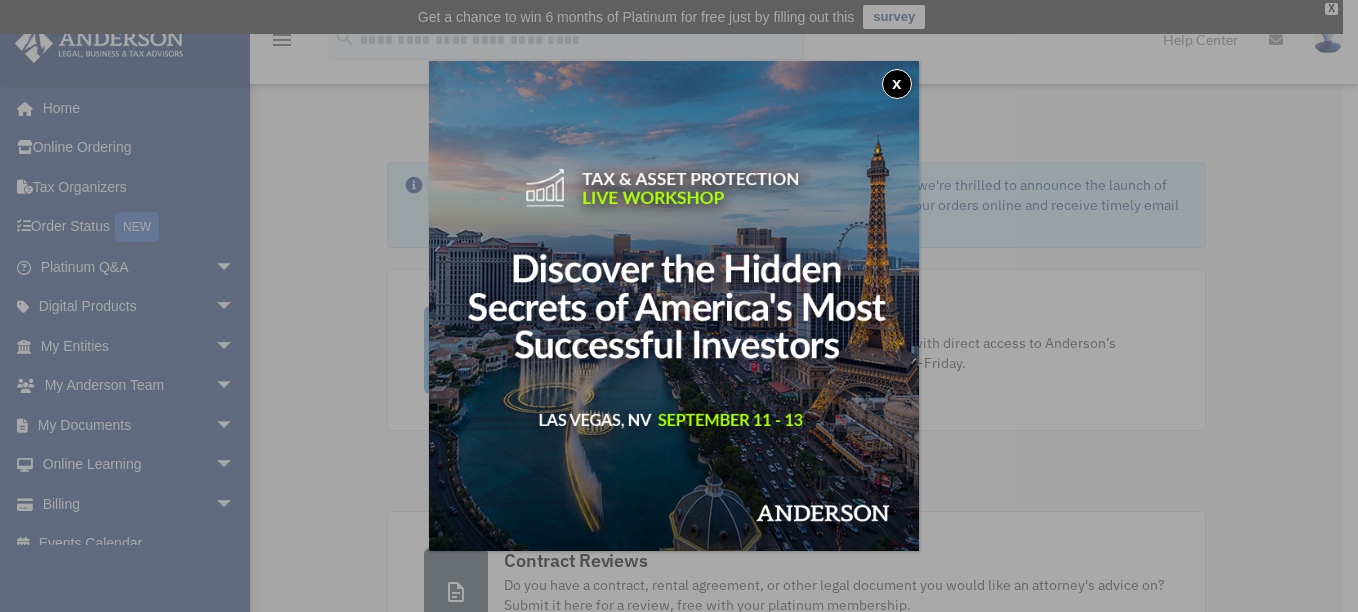 click on "x" at bounding box center [897, 84] 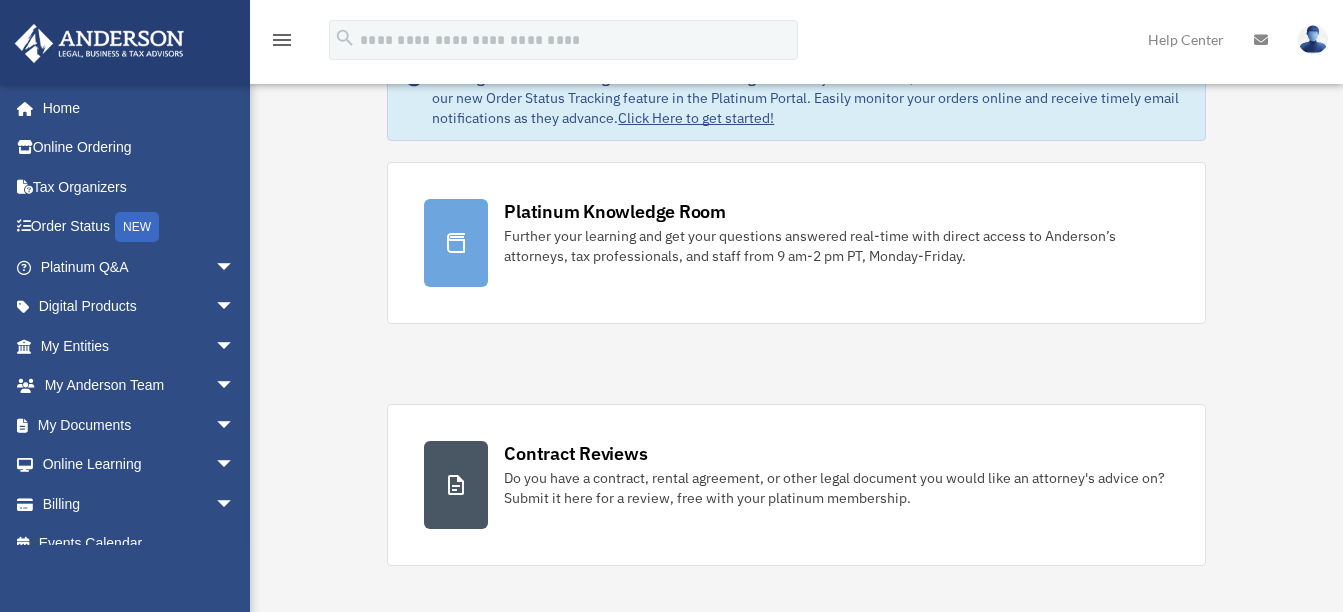 scroll, scrollTop: 291, scrollLeft: 0, axis: vertical 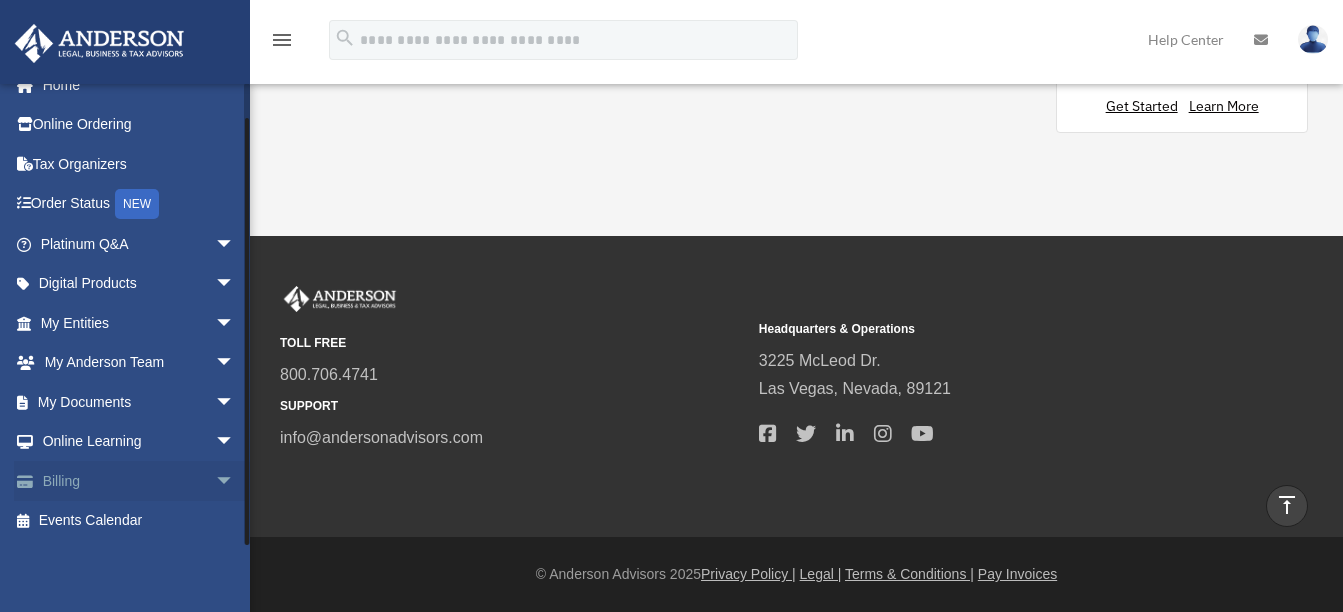 click on "arrow_drop_down" at bounding box center [235, 481] 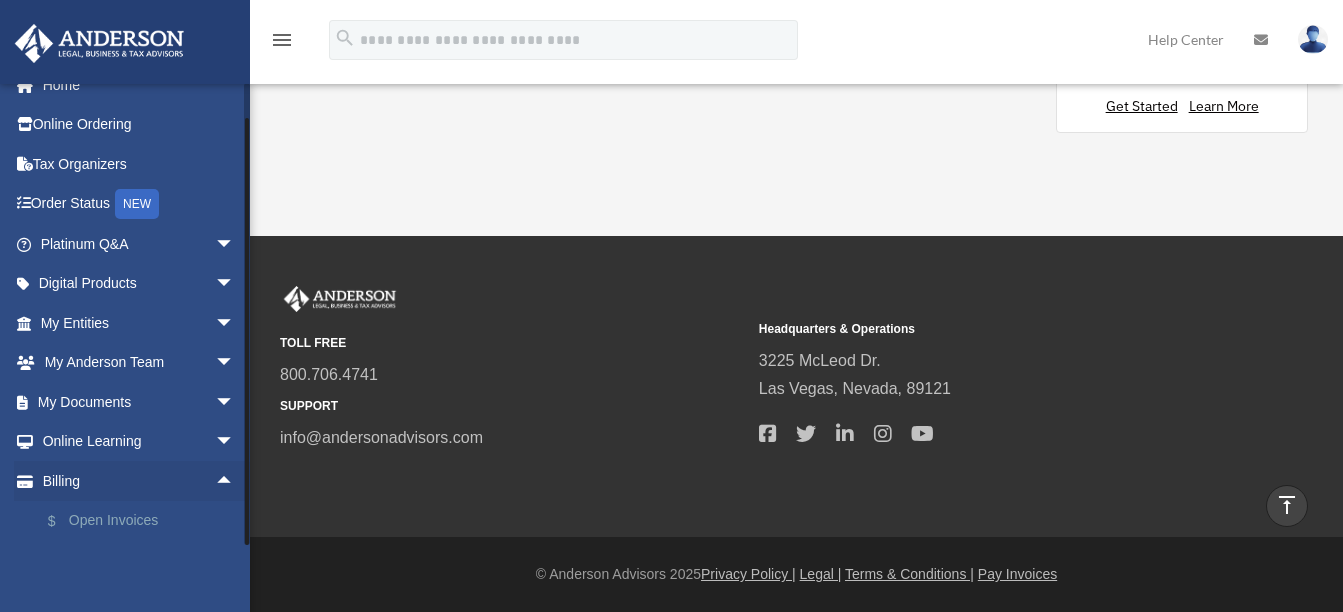 click on "$ Open Invoices" at bounding box center [146, 521] 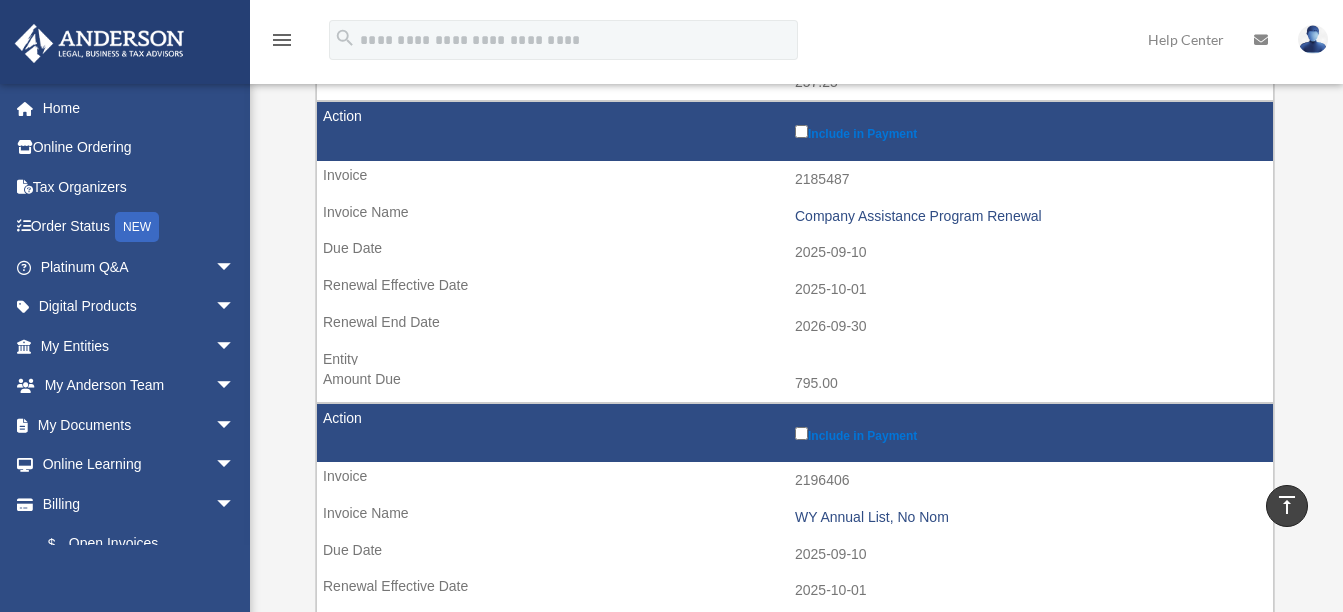 scroll, scrollTop: 0, scrollLeft: 0, axis: both 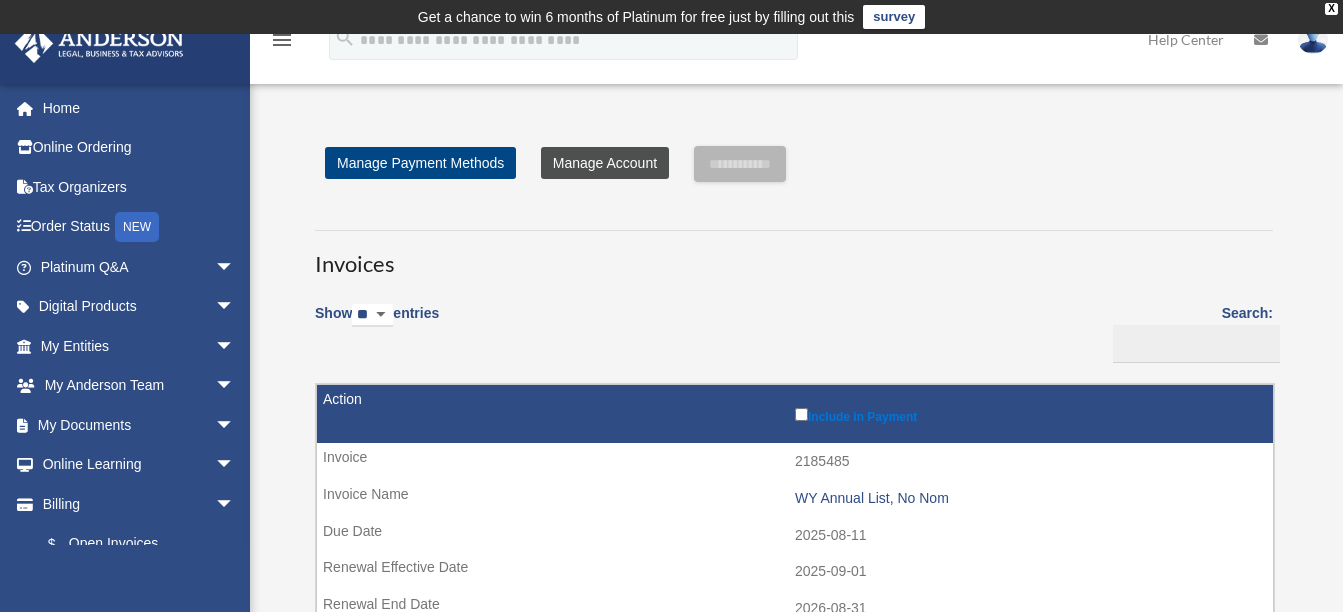 click on "Manage Account" at bounding box center [605, 163] 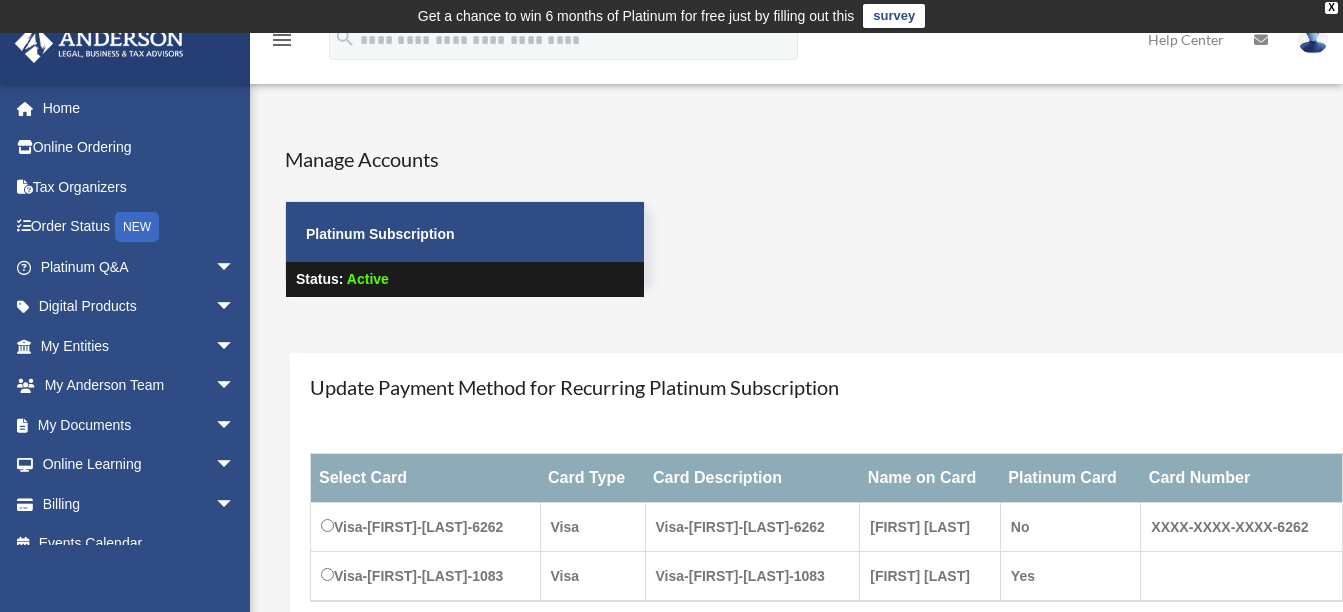 scroll, scrollTop: 0, scrollLeft: 0, axis: both 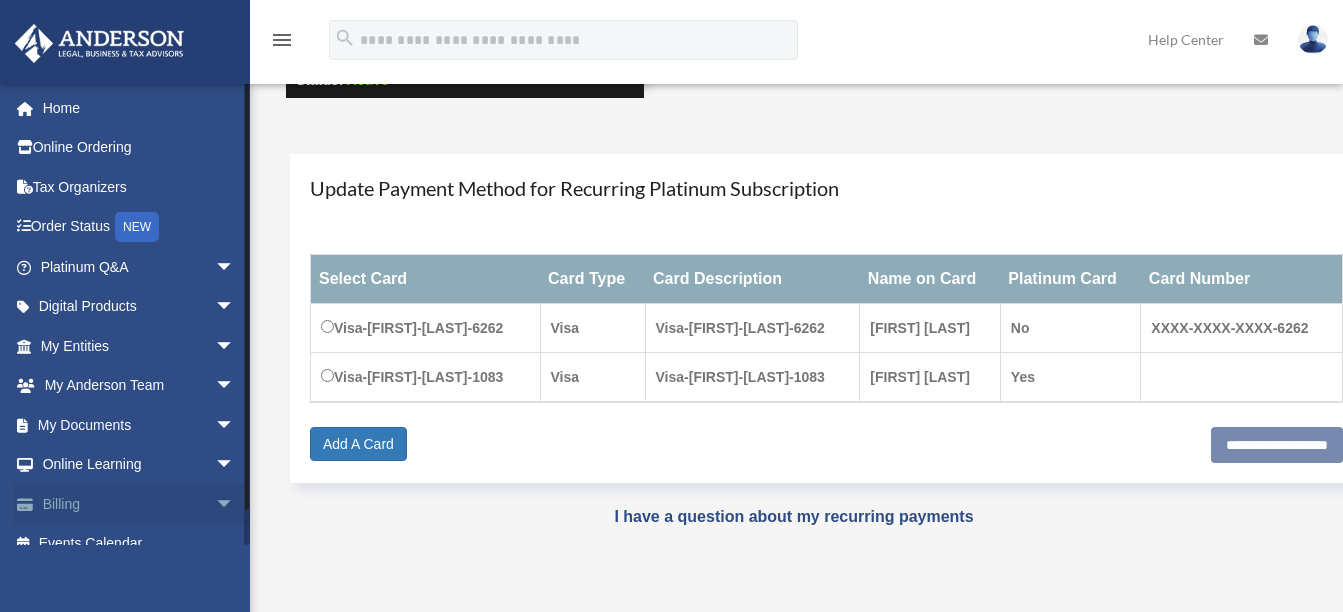 click on "arrow_drop_down" at bounding box center (235, 504) 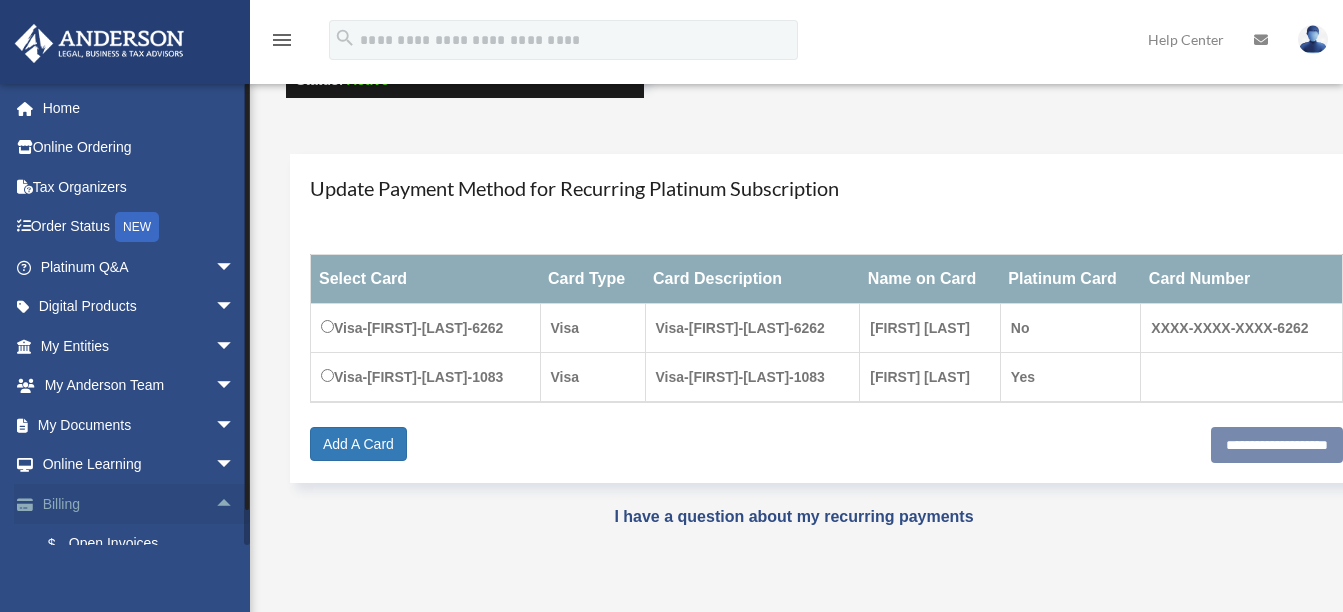 scroll, scrollTop: 143, scrollLeft: 0, axis: vertical 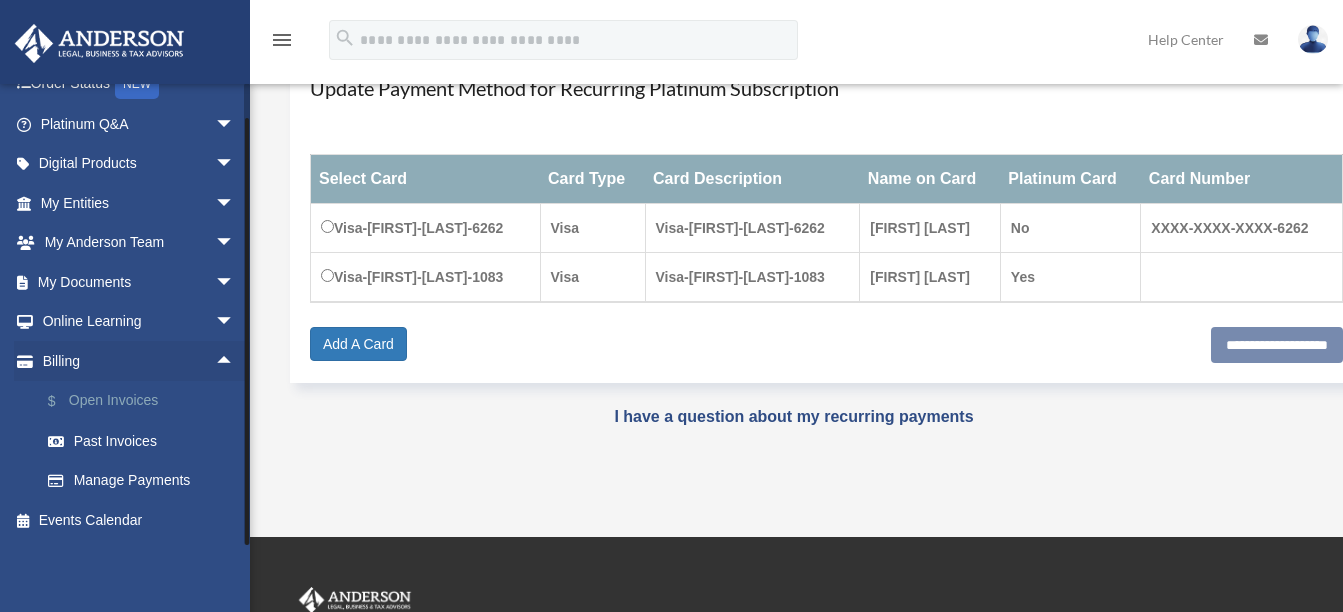 click on "$ Open Invoices" at bounding box center [146, 401] 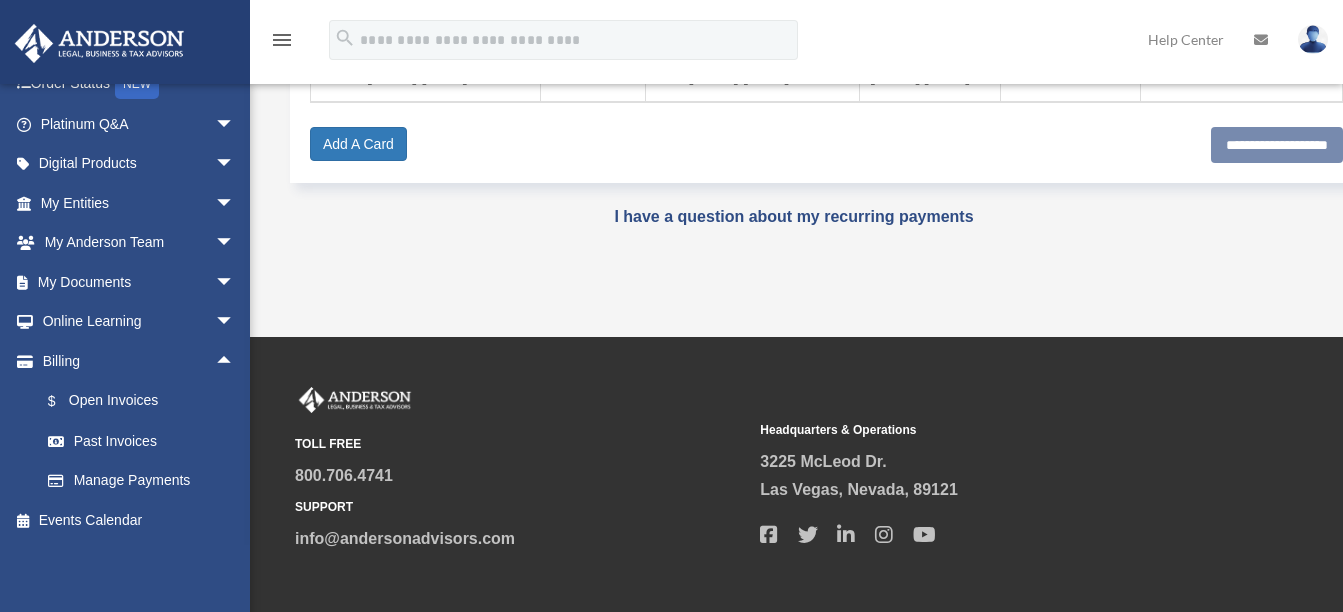 scroll, scrollTop: 435, scrollLeft: 0, axis: vertical 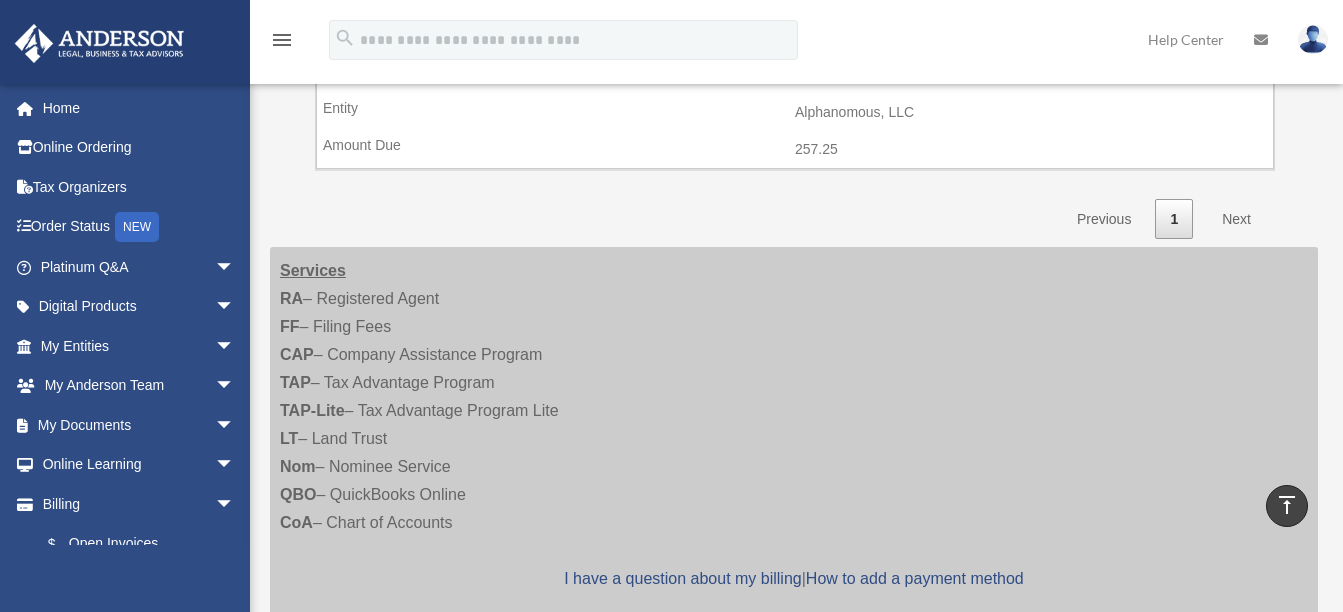 click on "Next" at bounding box center [1236, 219] 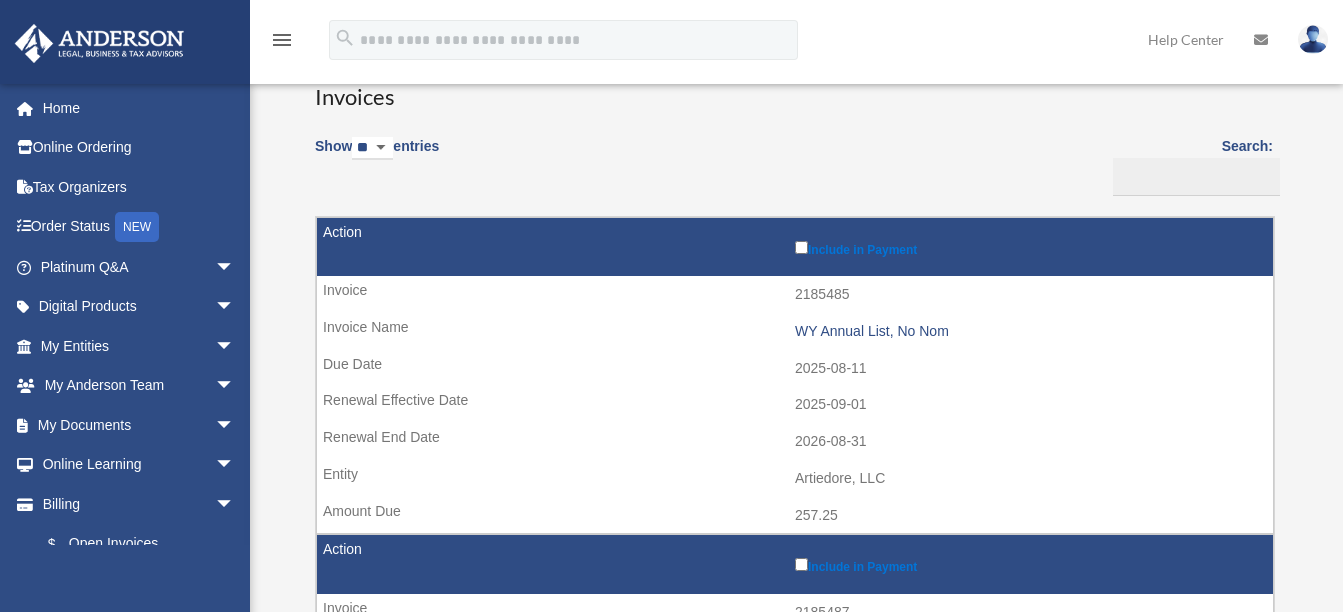 scroll, scrollTop: 0, scrollLeft: 0, axis: both 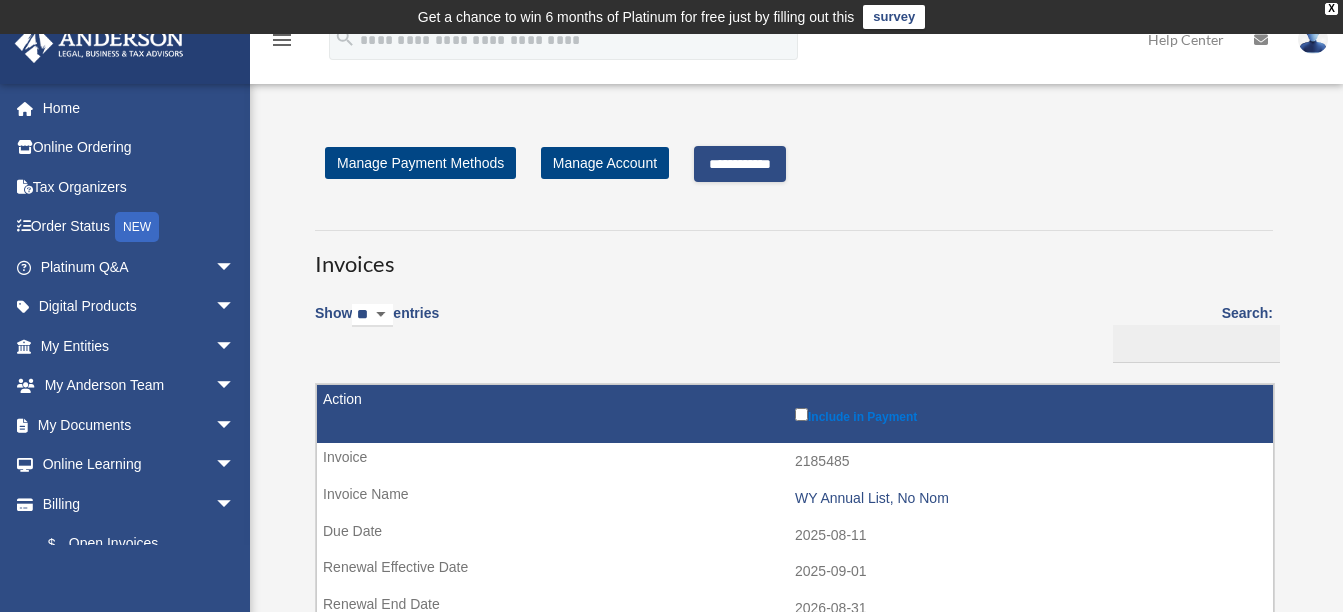 click on "**********" at bounding box center (740, 164) 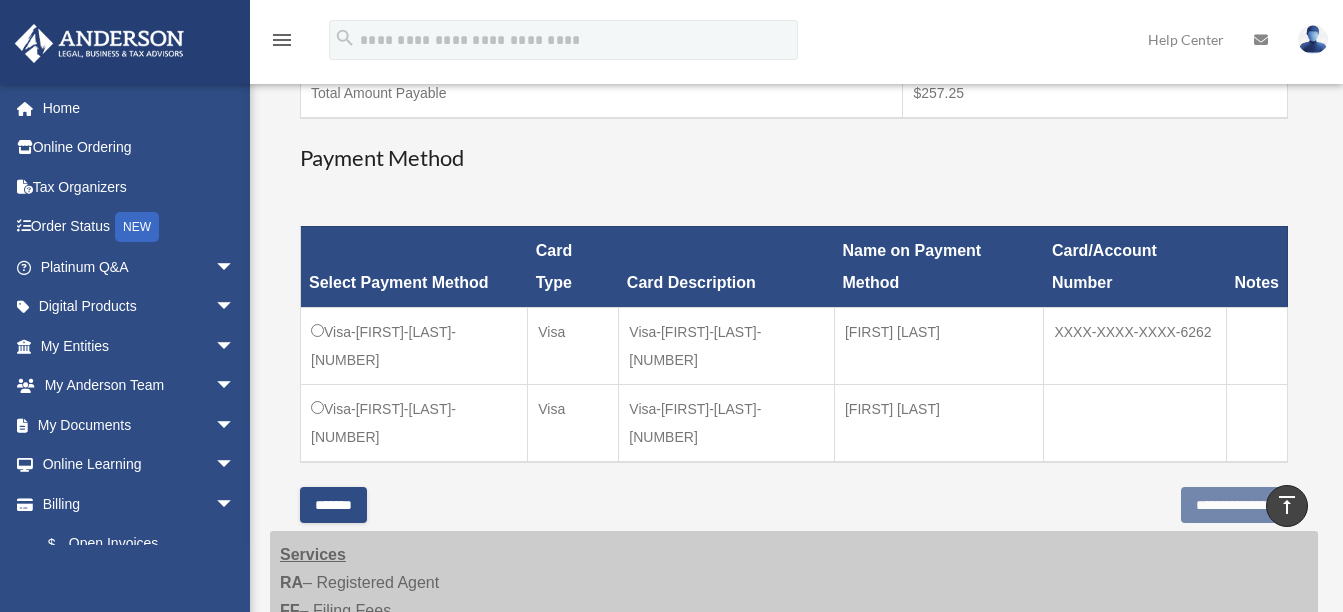 scroll, scrollTop: 500, scrollLeft: 0, axis: vertical 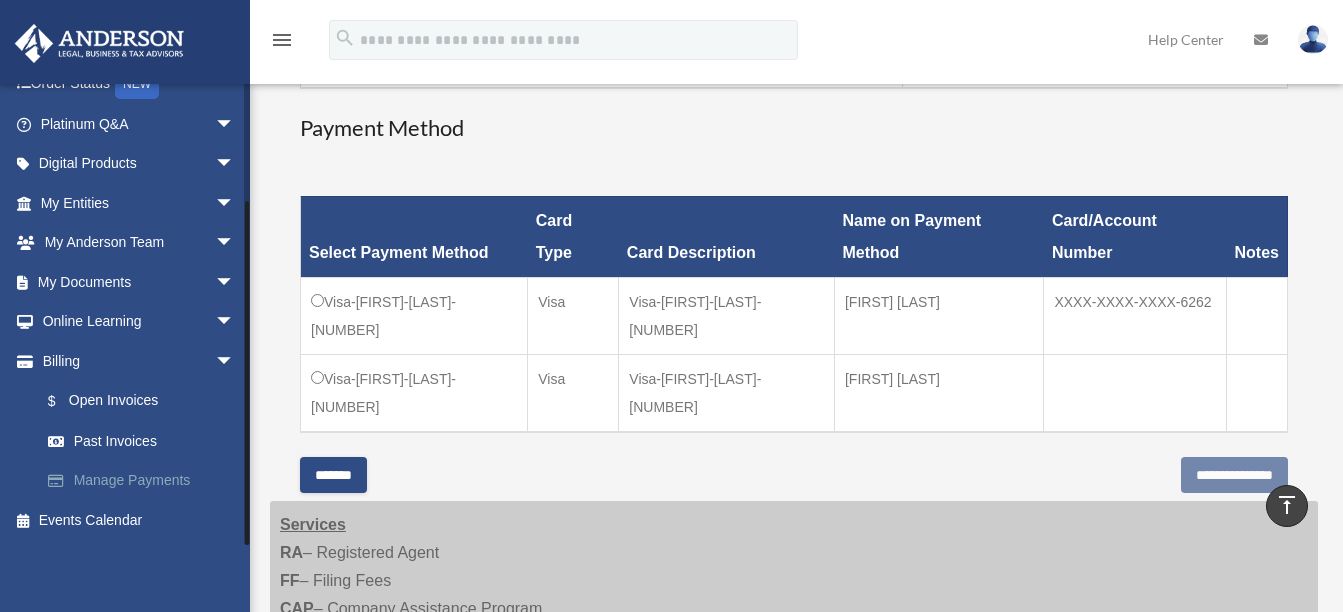 click on "Manage Payments" at bounding box center (146, 481) 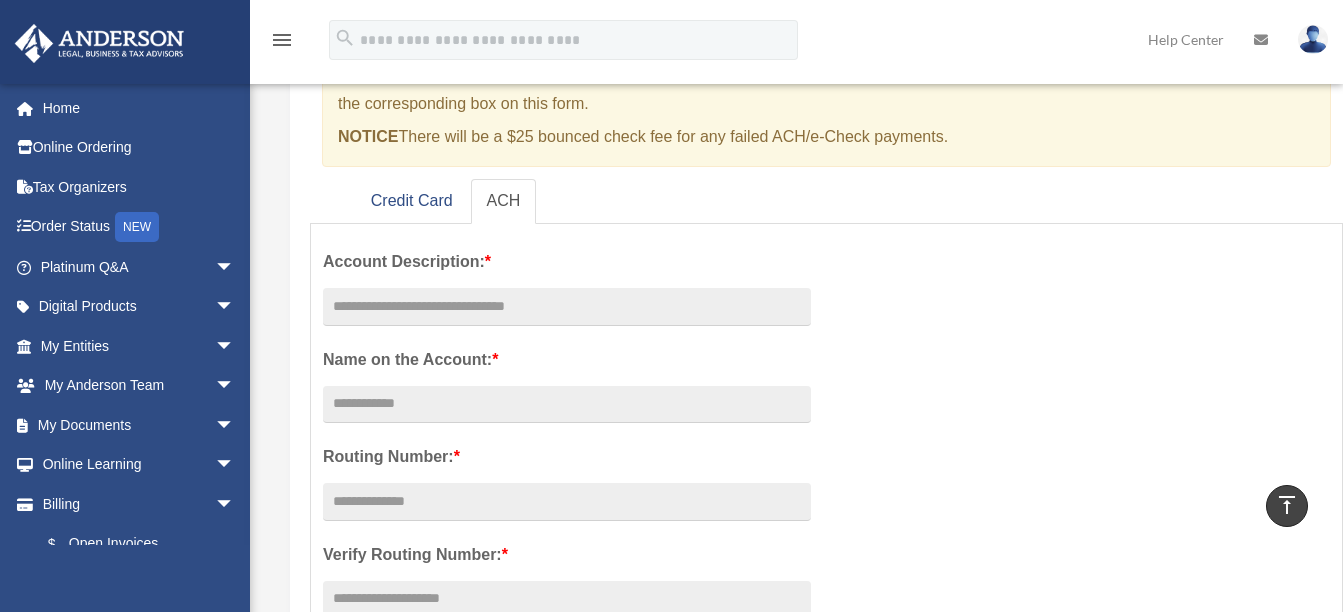 scroll, scrollTop: 200, scrollLeft: 0, axis: vertical 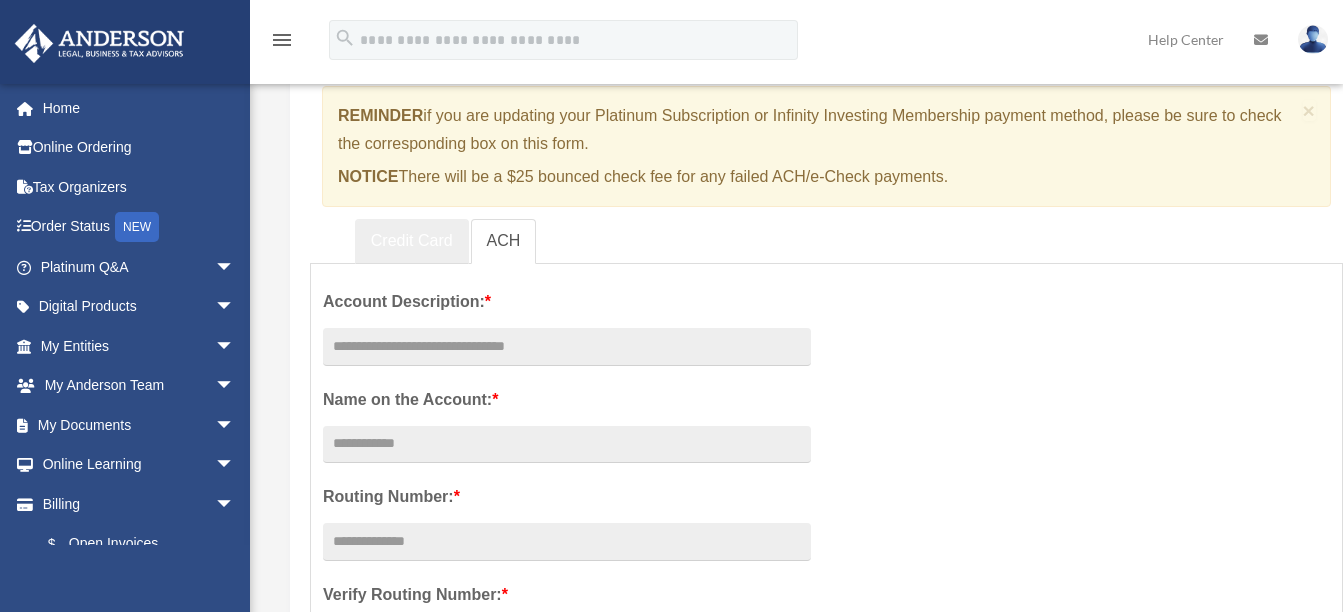click on "Credit Card" at bounding box center (412, 241) 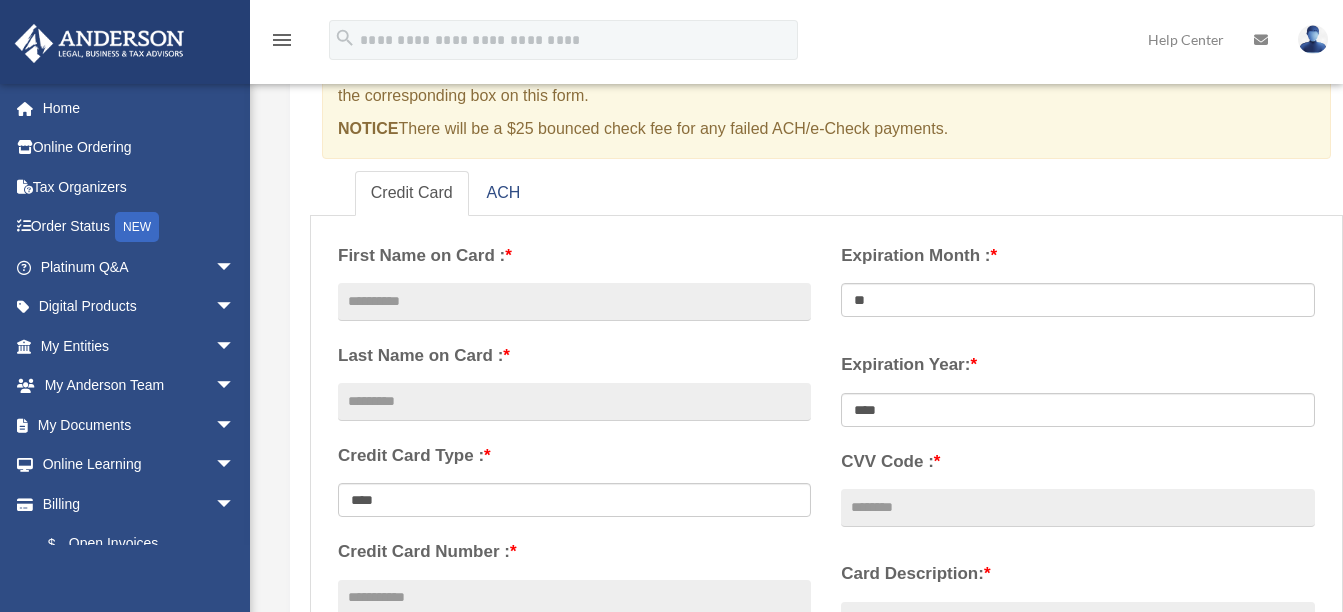 scroll, scrollTop: 200, scrollLeft: 0, axis: vertical 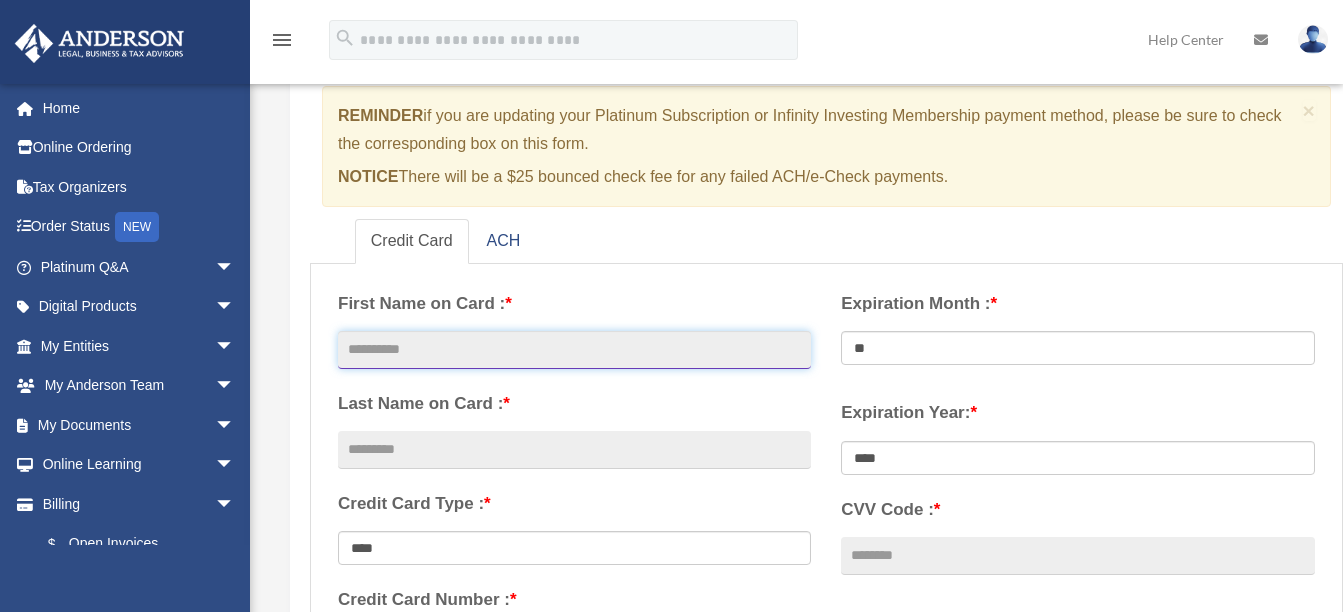 click at bounding box center (574, 350) 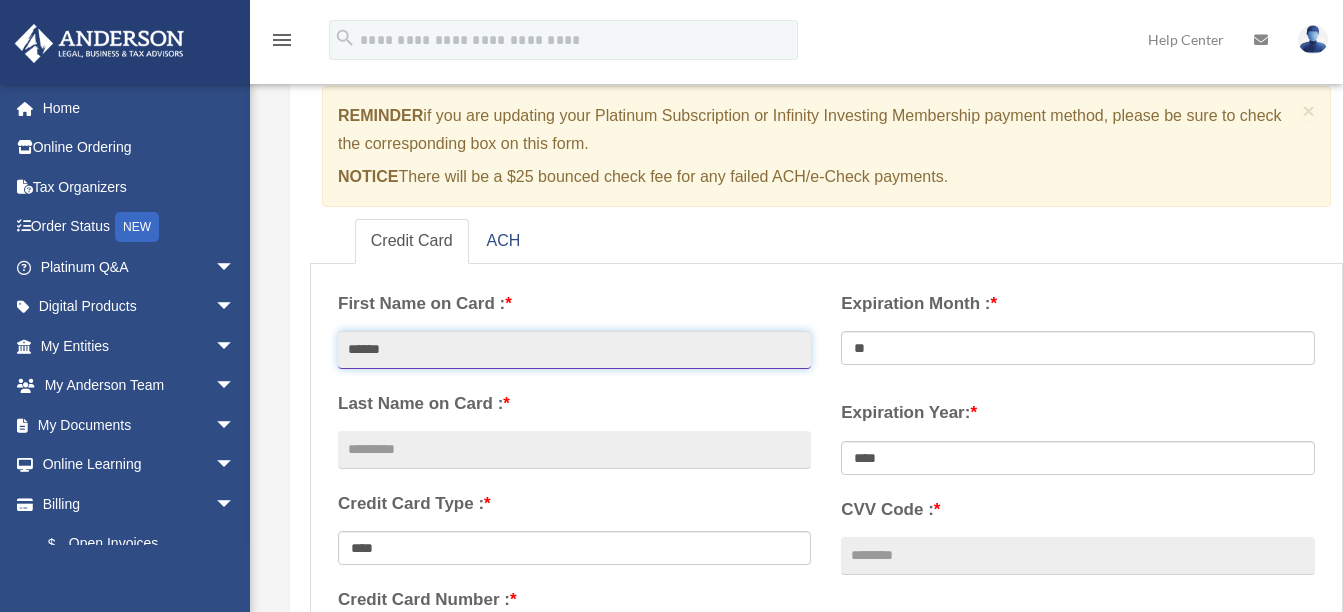 type on "******" 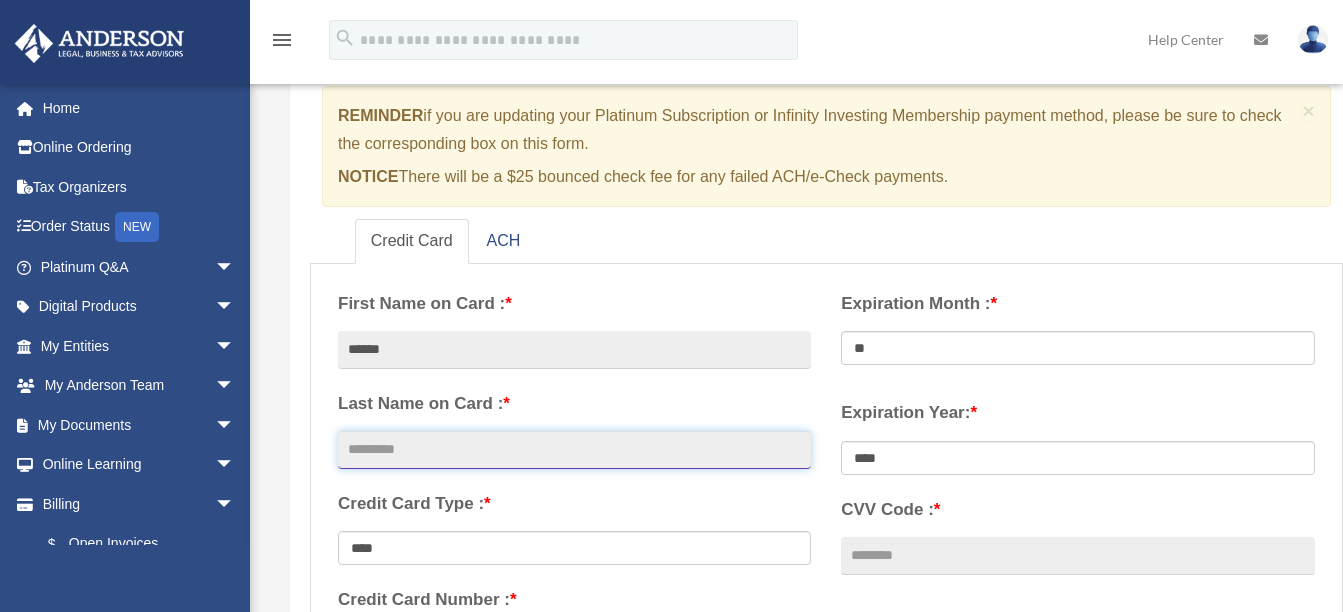 click at bounding box center (574, 450) 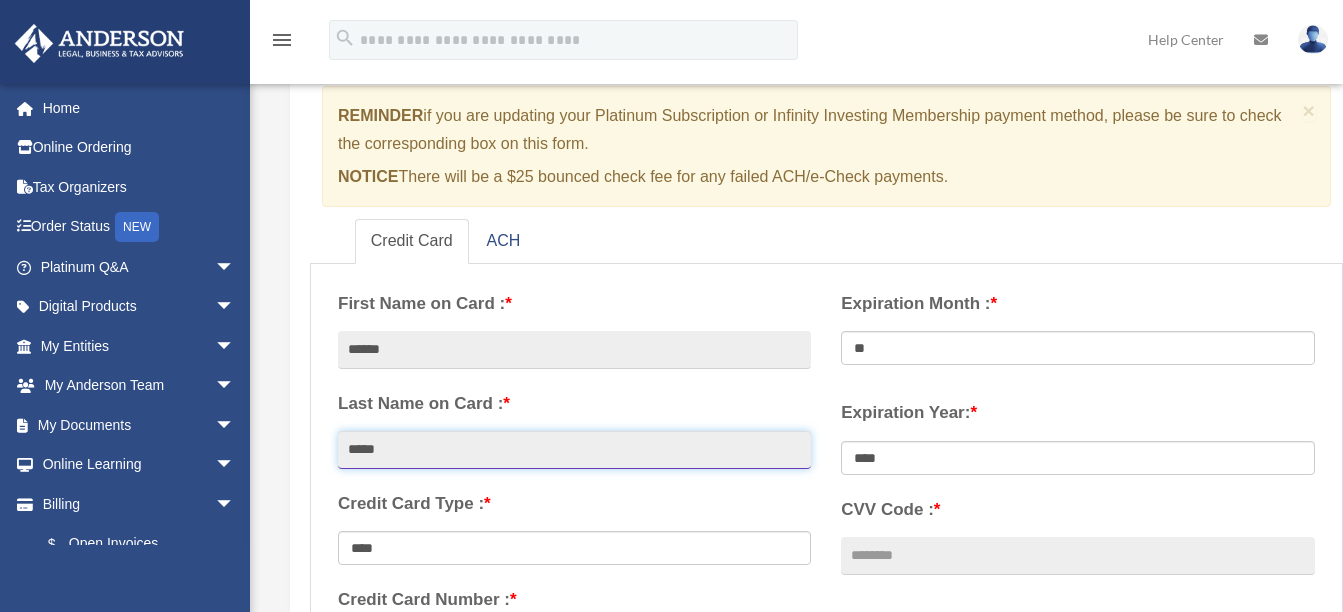 type on "*****" 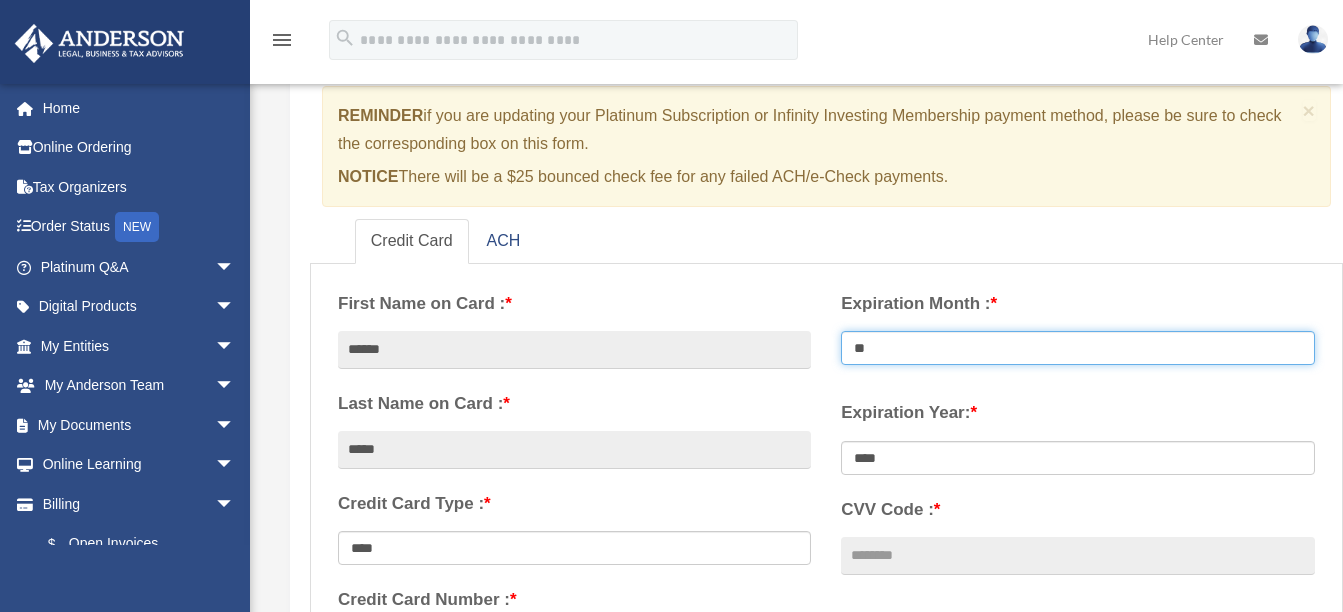 click on "**
**
**
**
**
**
**
** ** ** ** **" at bounding box center [1077, 348] 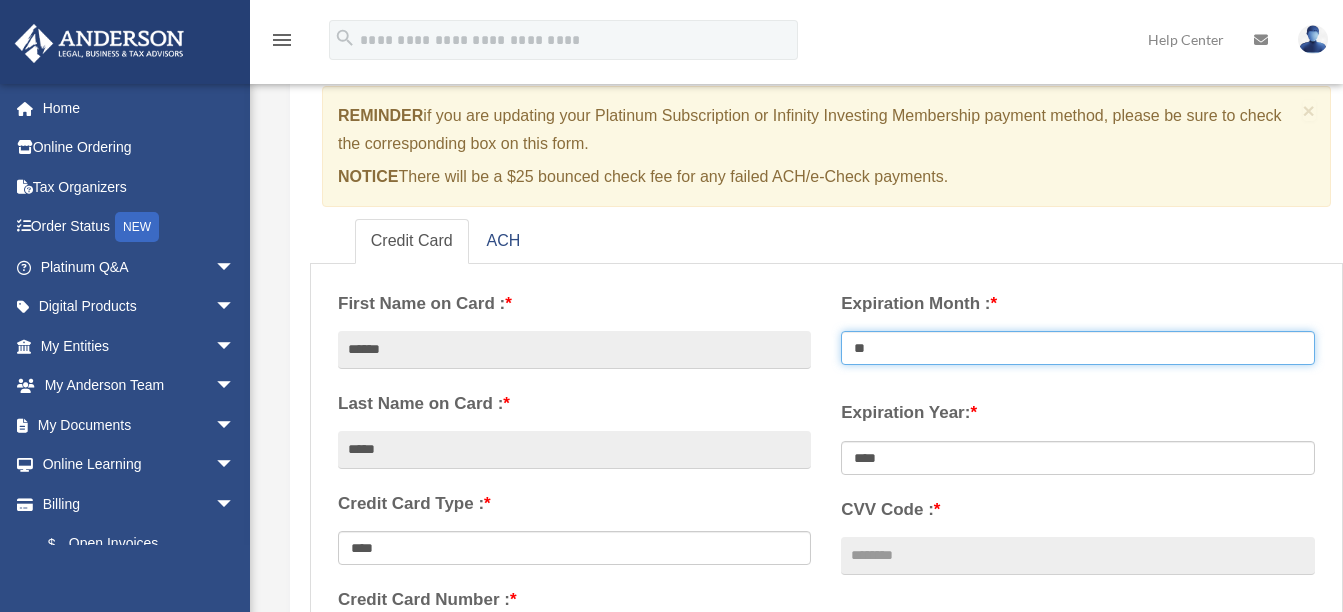 select on "**" 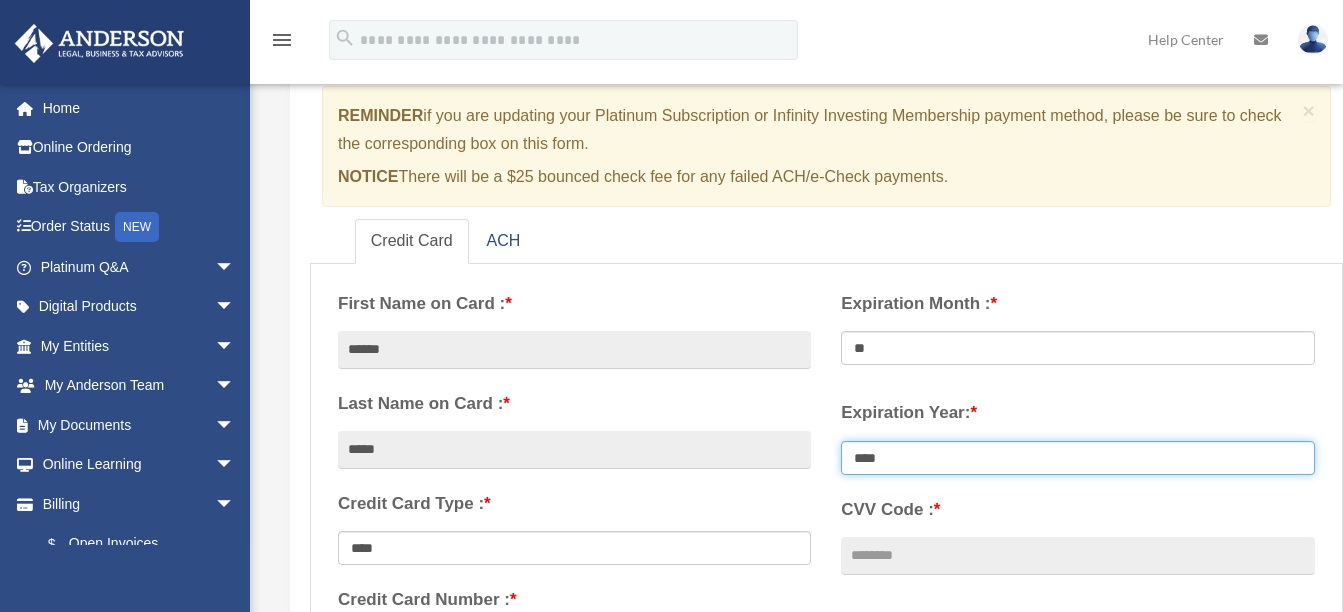 click on "****
****
****
****
****
****
****
**** ****" at bounding box center (1077, 458) 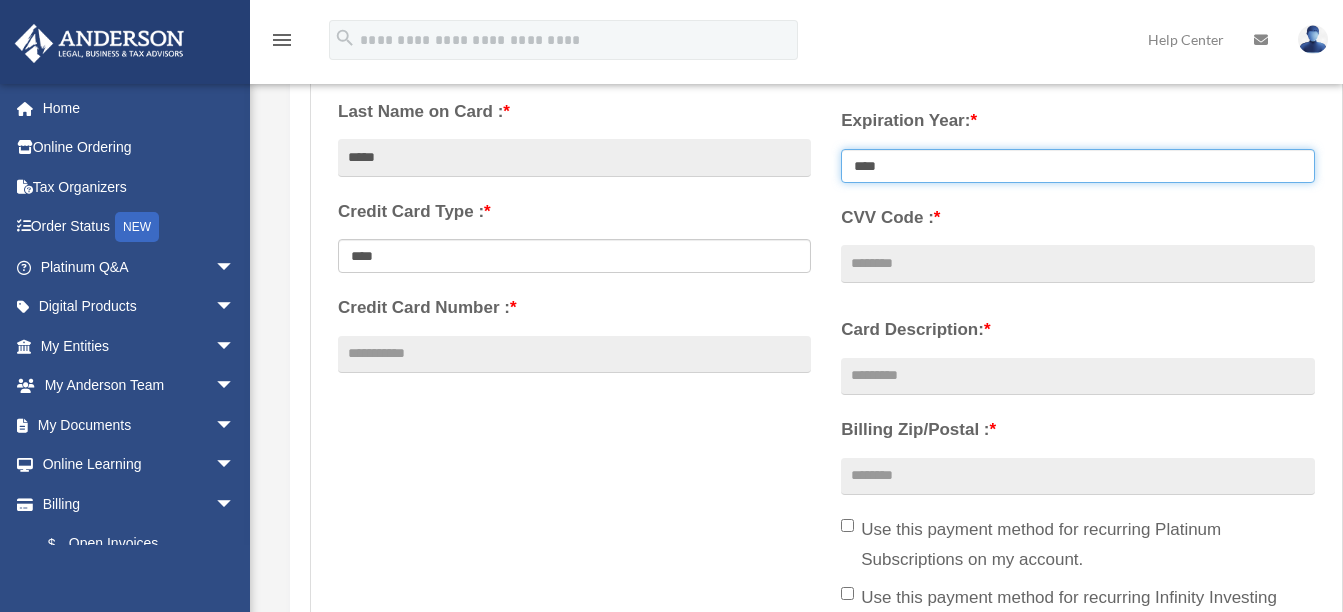 scroll, scrollTop: 500, scrollLeft: 0, axis: vertical 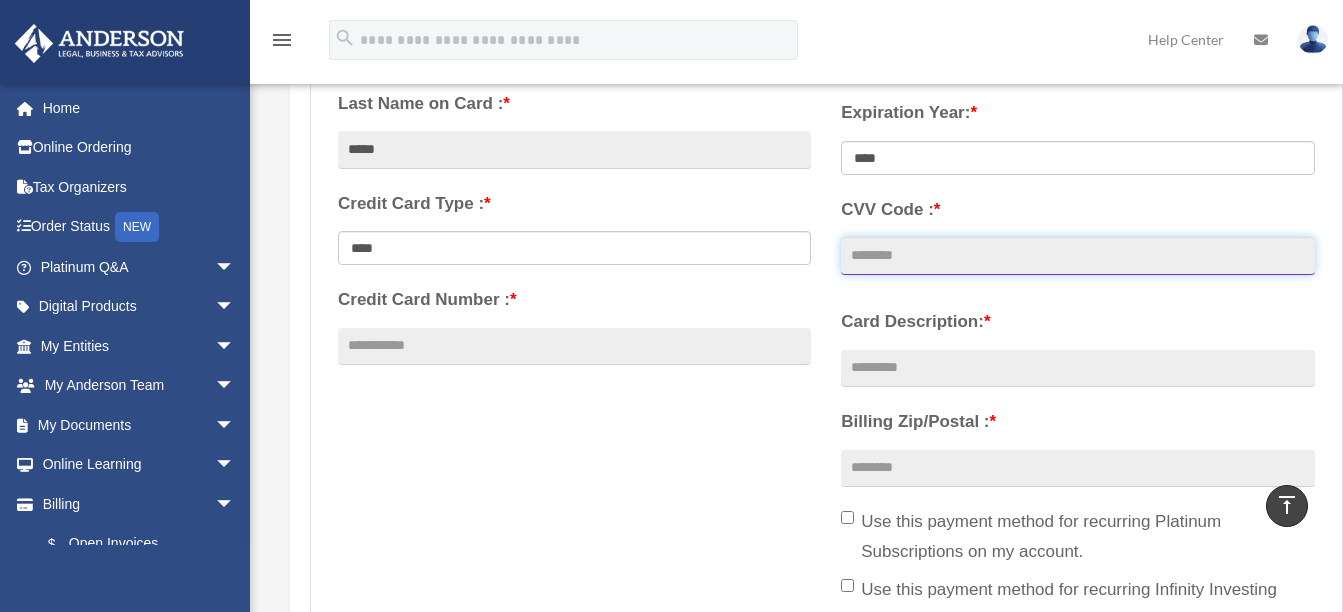 click on "CVV Code : *" at bounding box center [1077, 256] 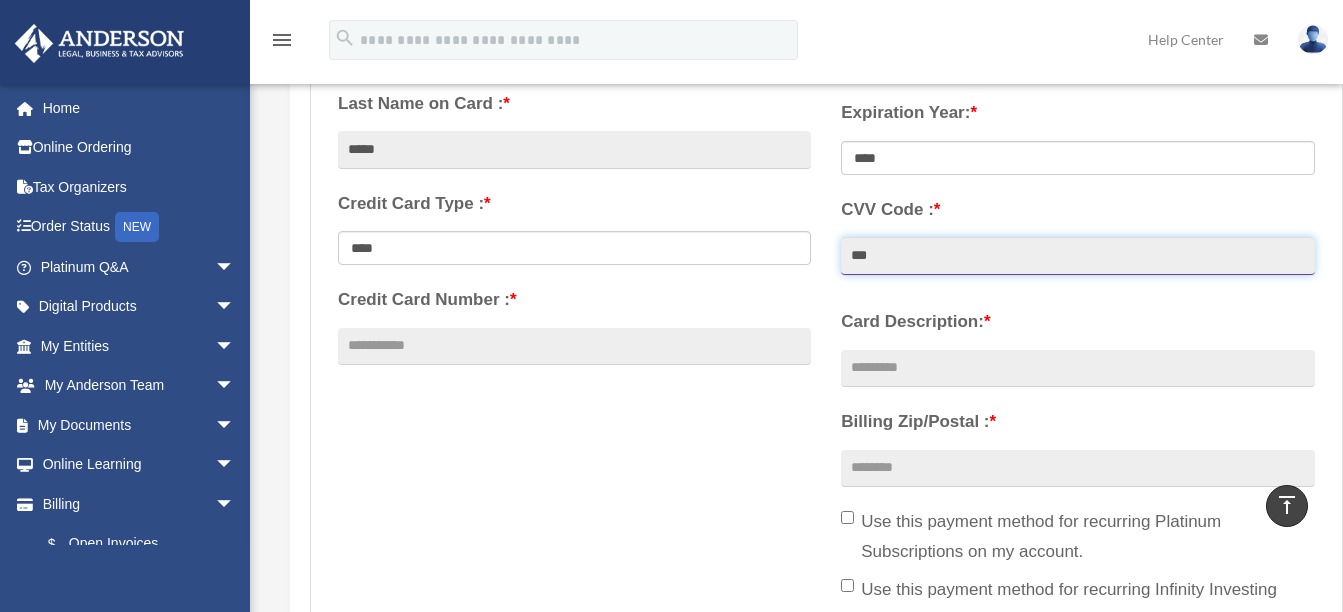 type on "***" 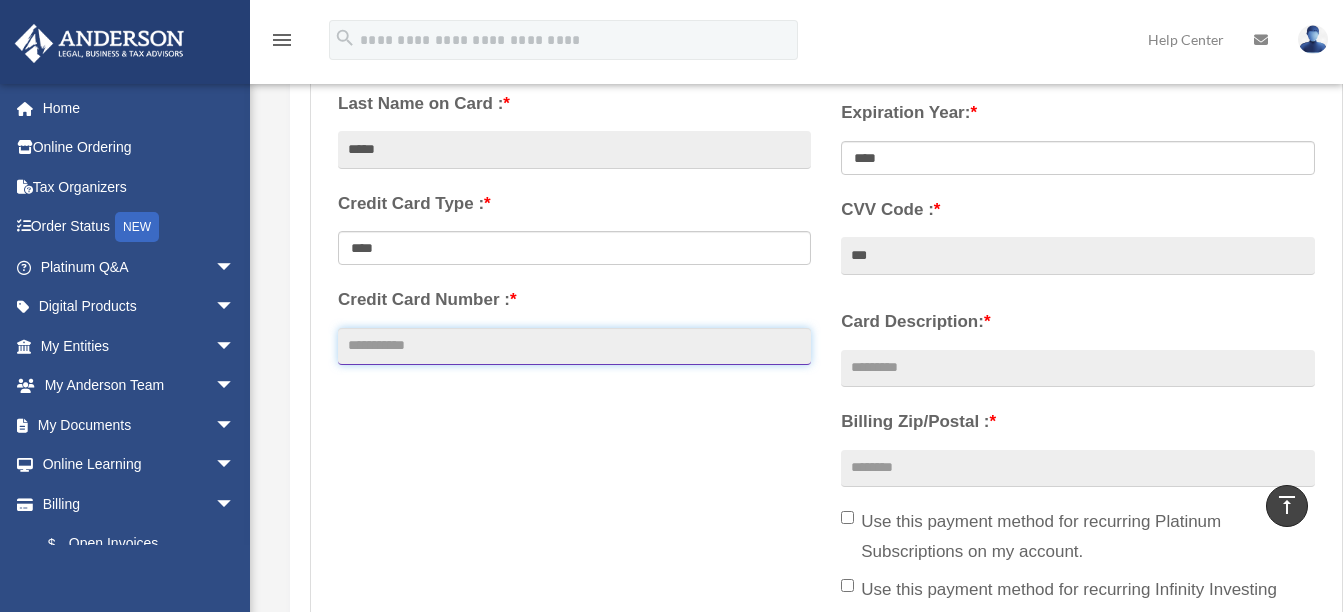 click on "Credit Card Number : *" at bounding box center (574, 347) 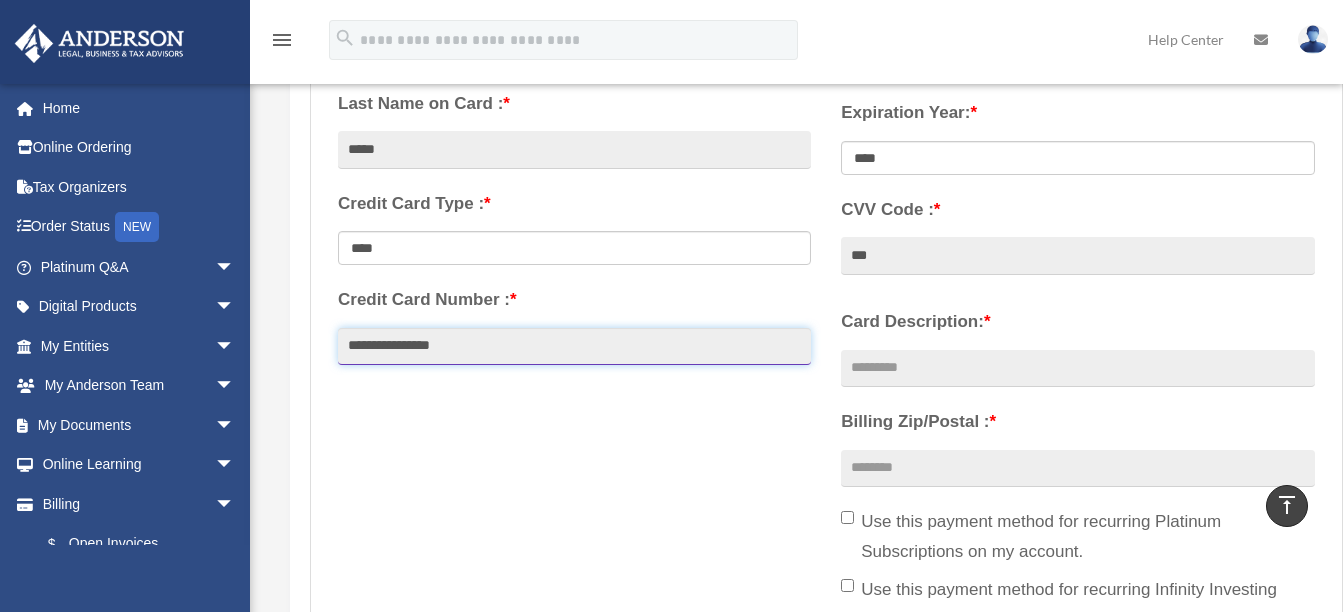type on "**********" 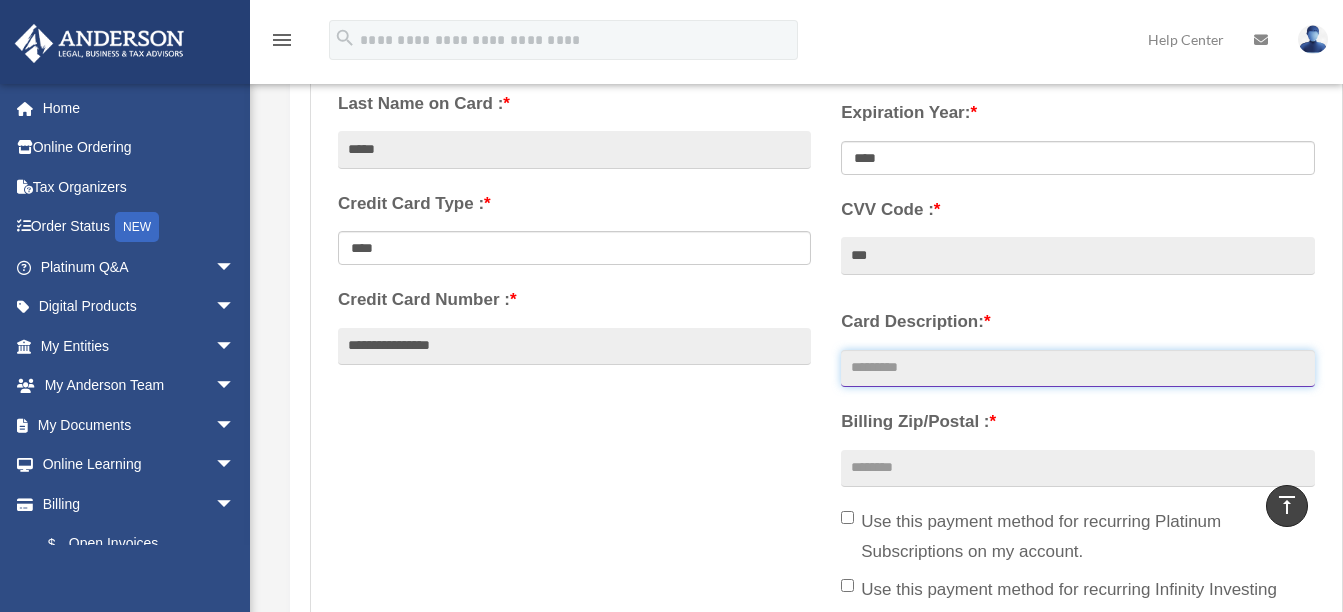 click on "Card Description: *" at bounding box center (1077, 369) 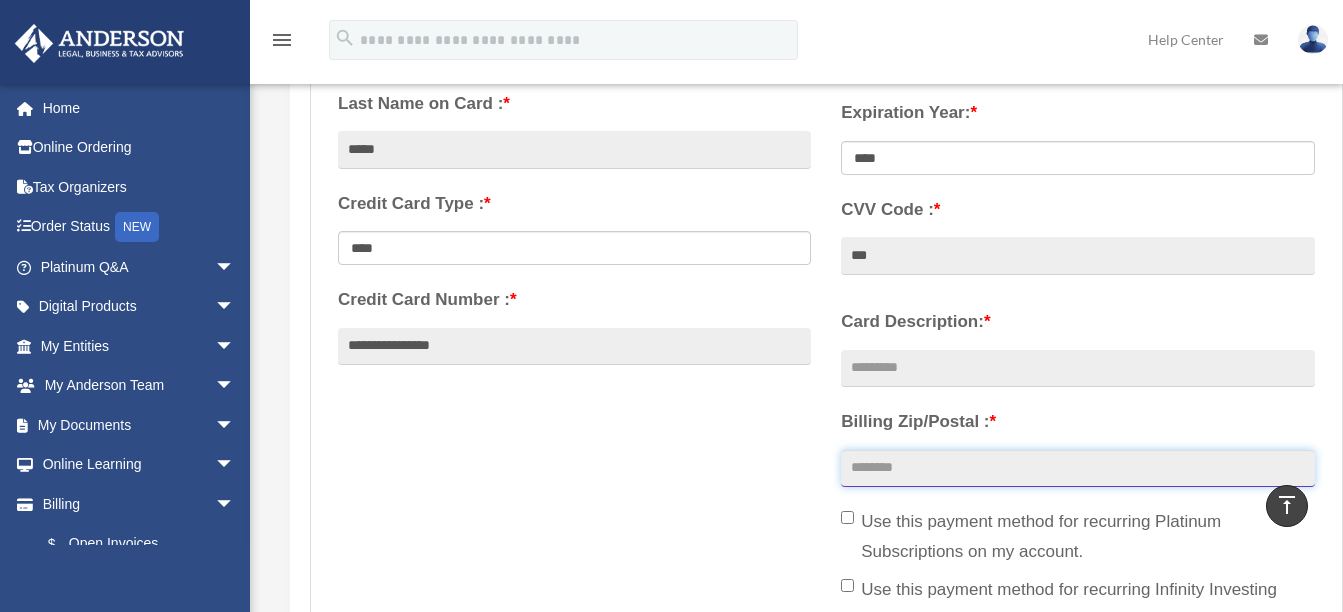 click on "Billing Zip/Postal : *" at bounding box center (1077, 469) 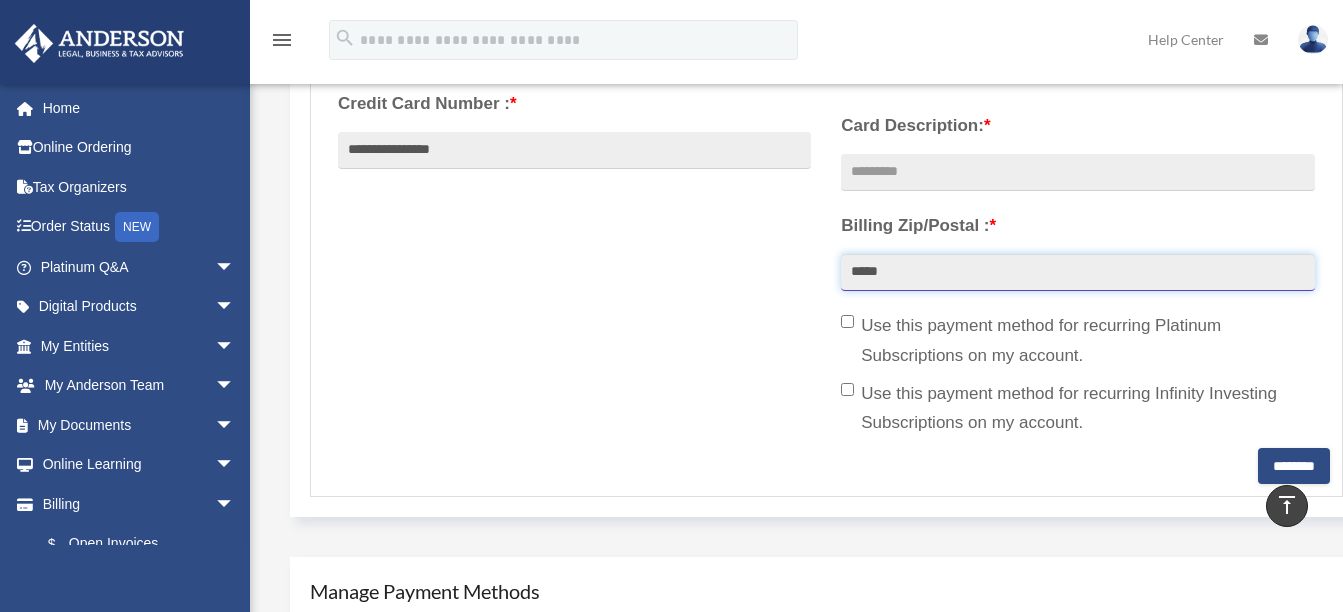 scroll, scrollTop: 700, scrollLeft: 0, axis: vertical 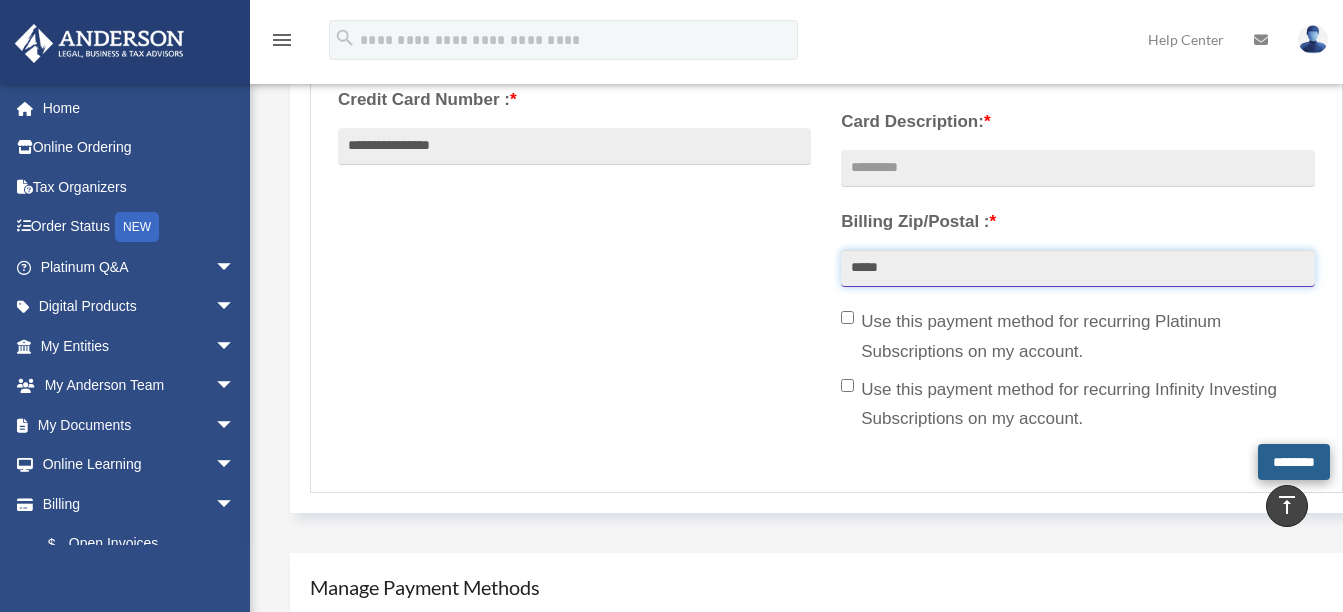 type on "*****" 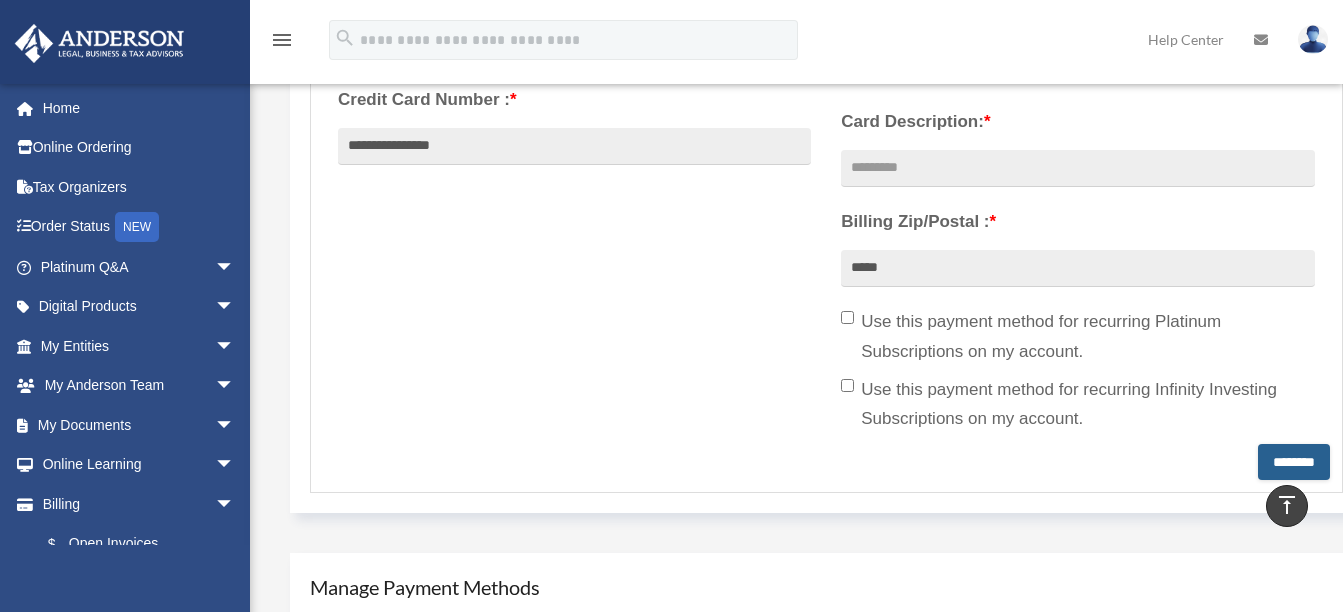 click on "********" at bounding box center (1294, 462) 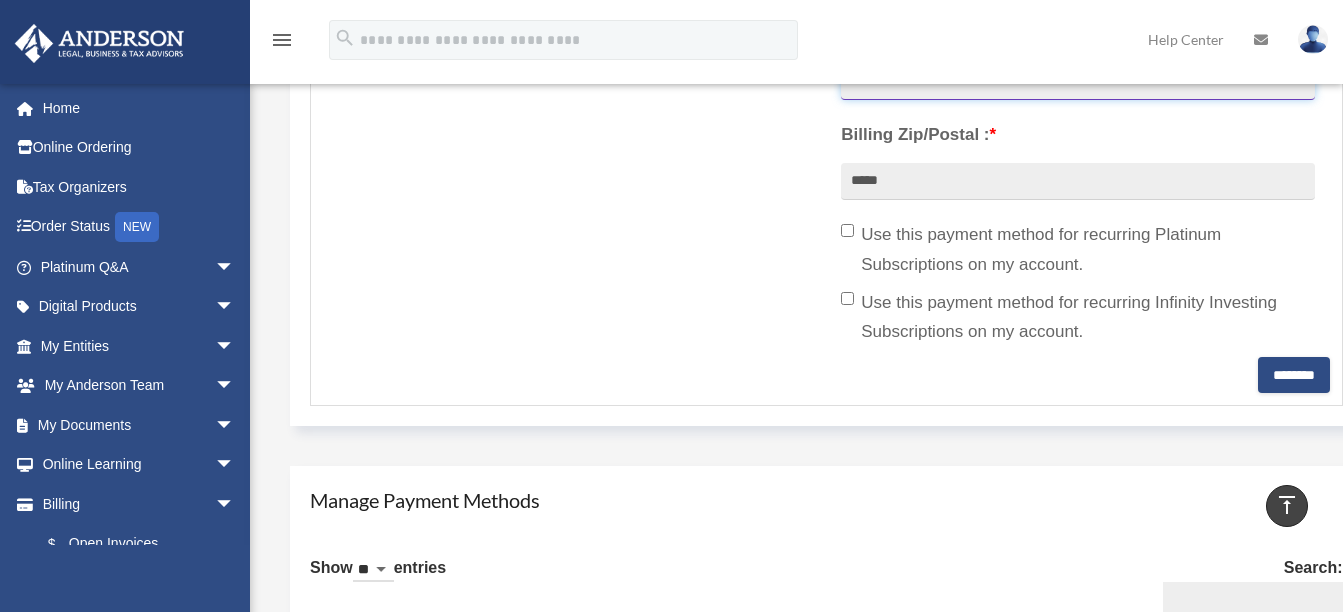 scroll, scrollTop: 1000, scrollLeft: 0, axis: vertical 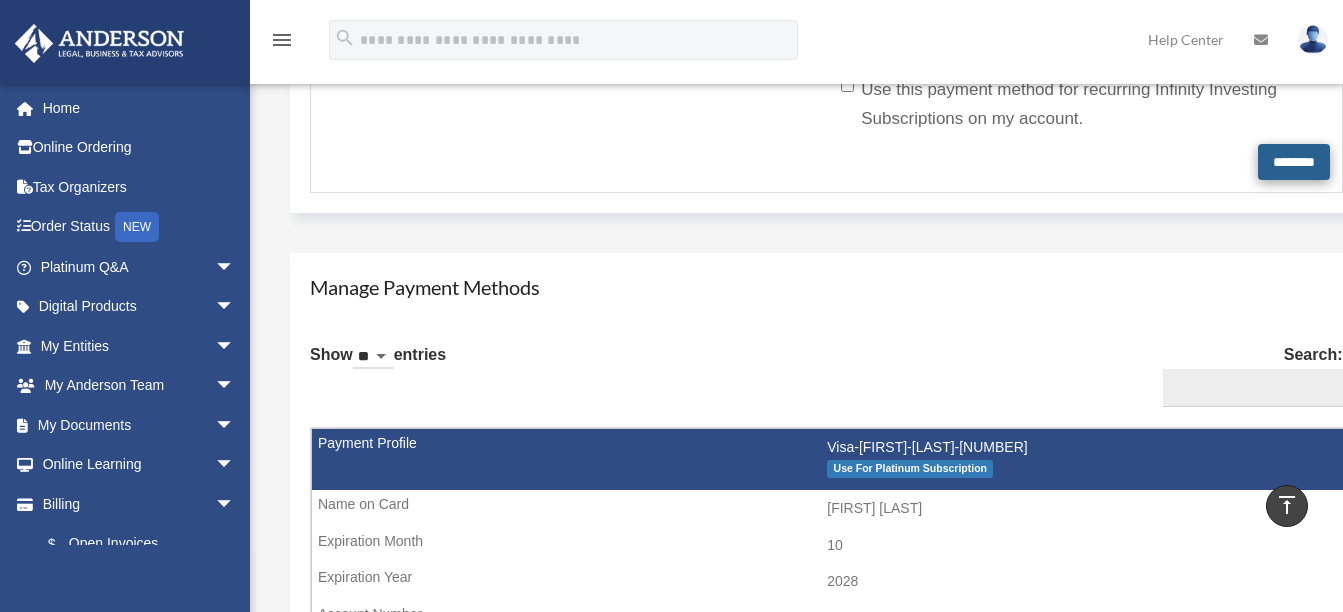 type on "****" 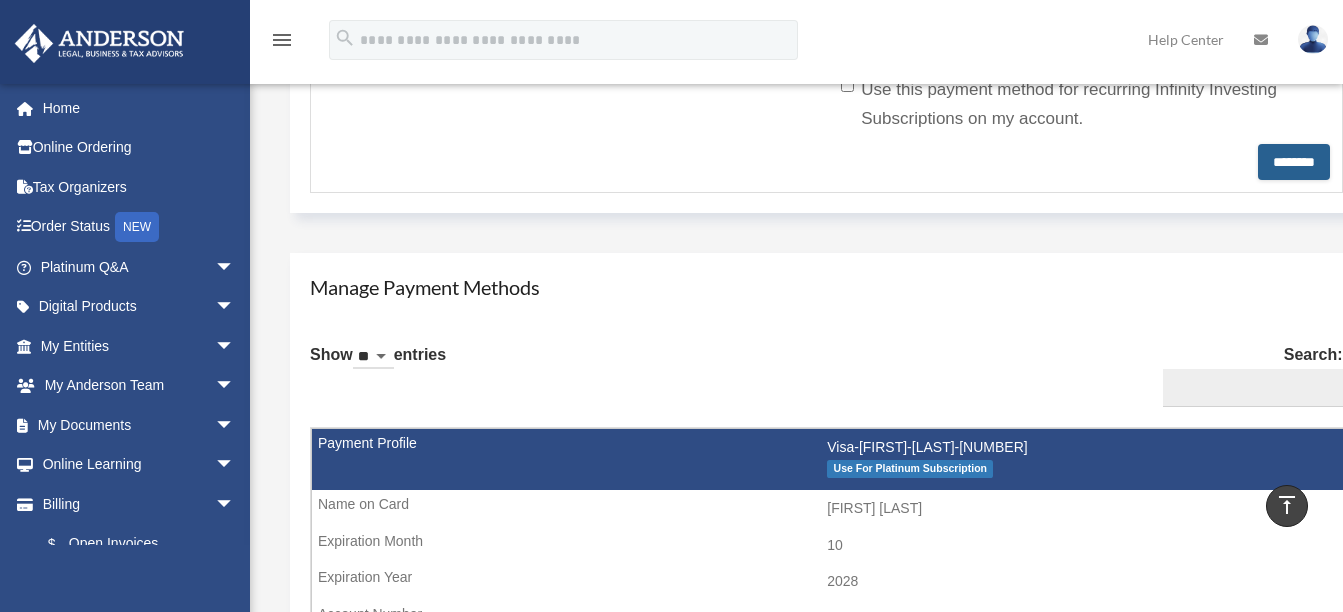click on "********" at bounding box center [1294, 162] 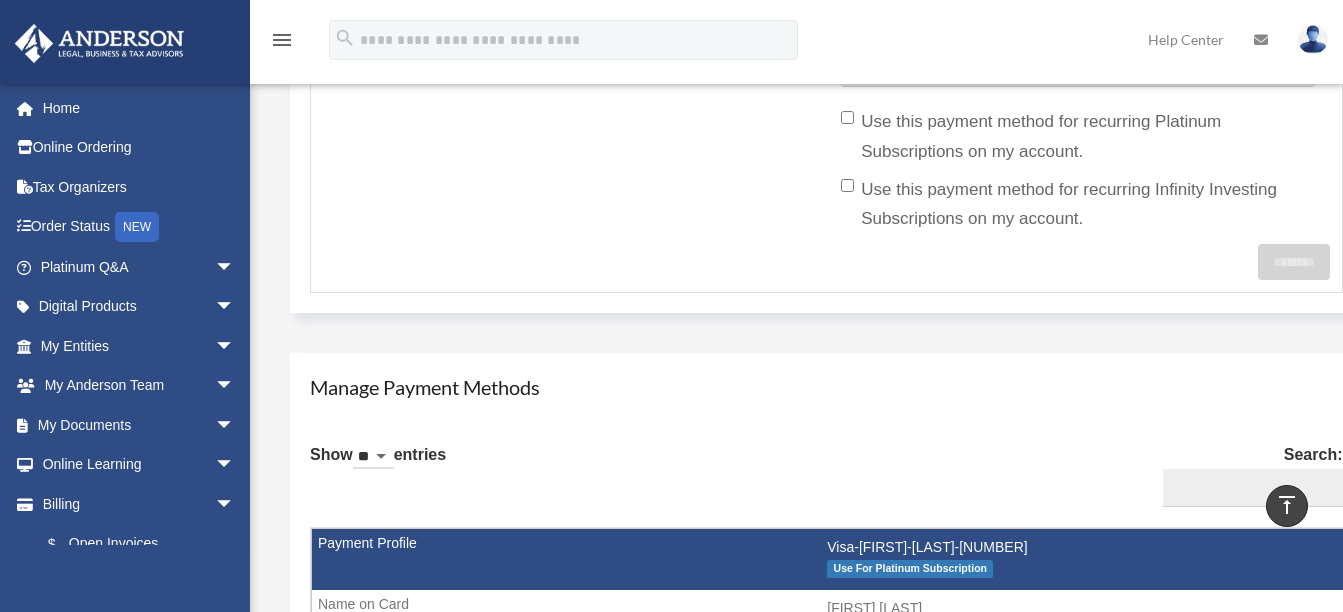 scroll, scrollTop: 1100, scrollLeft: 0, axis: vertical 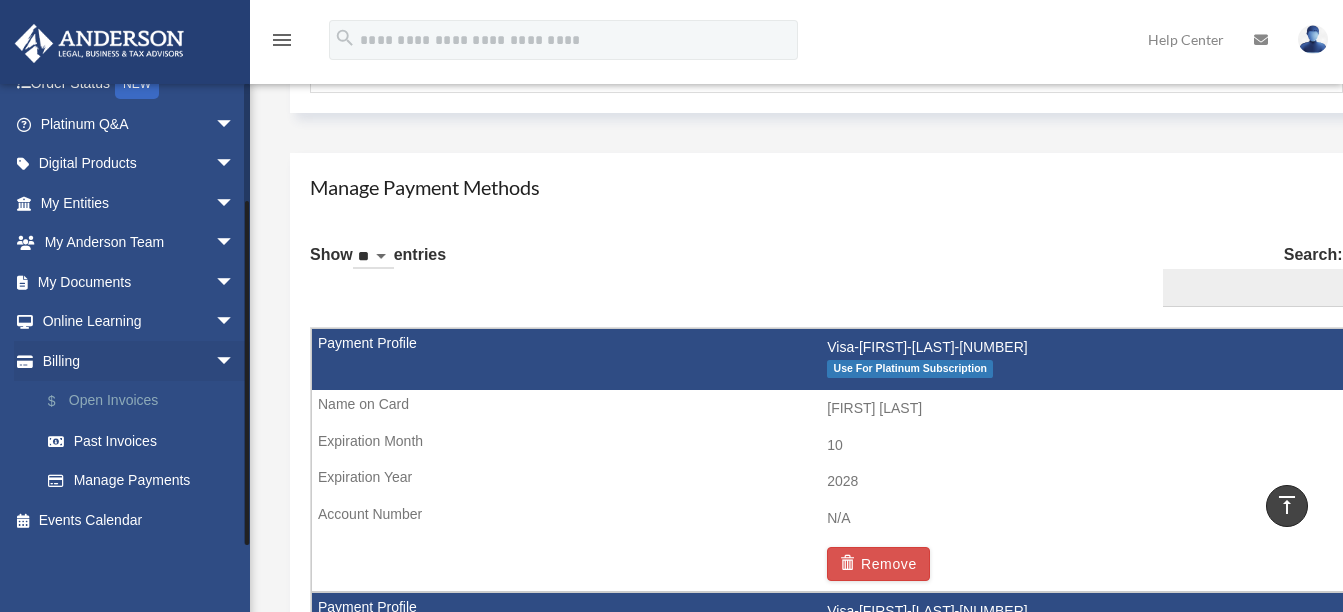 click on "$ Open Invoices" at bounding box center [146, 401] 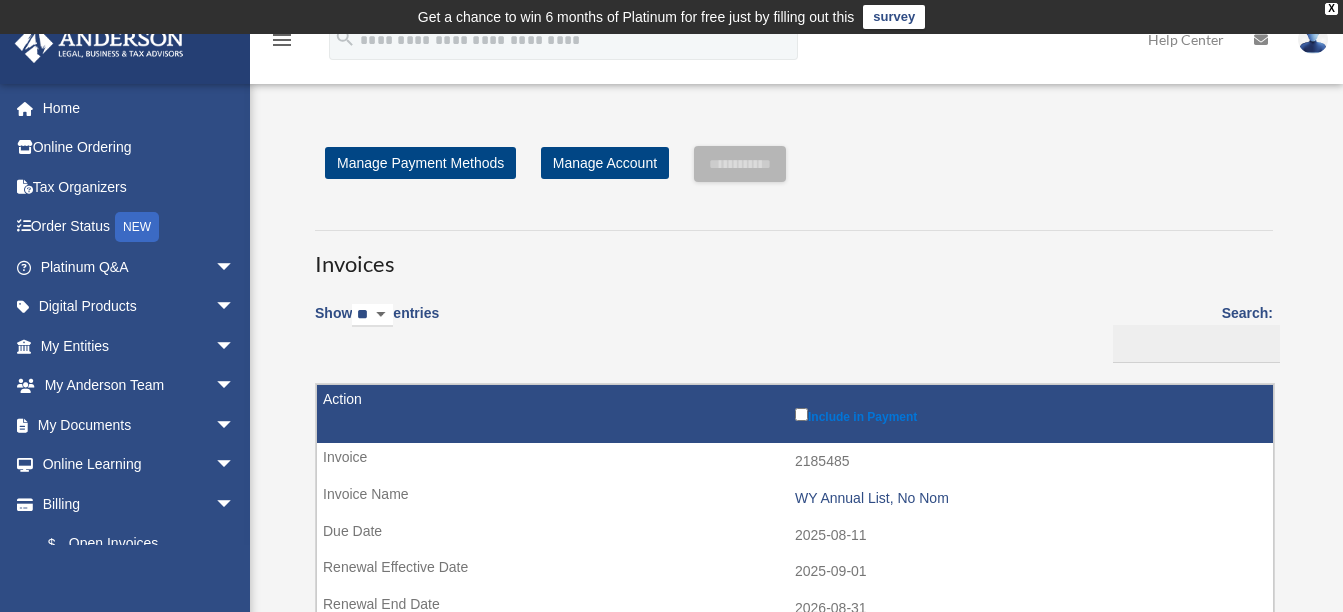 scroll, scrollTop: 100, scrollLeft: 0, axis: vertical 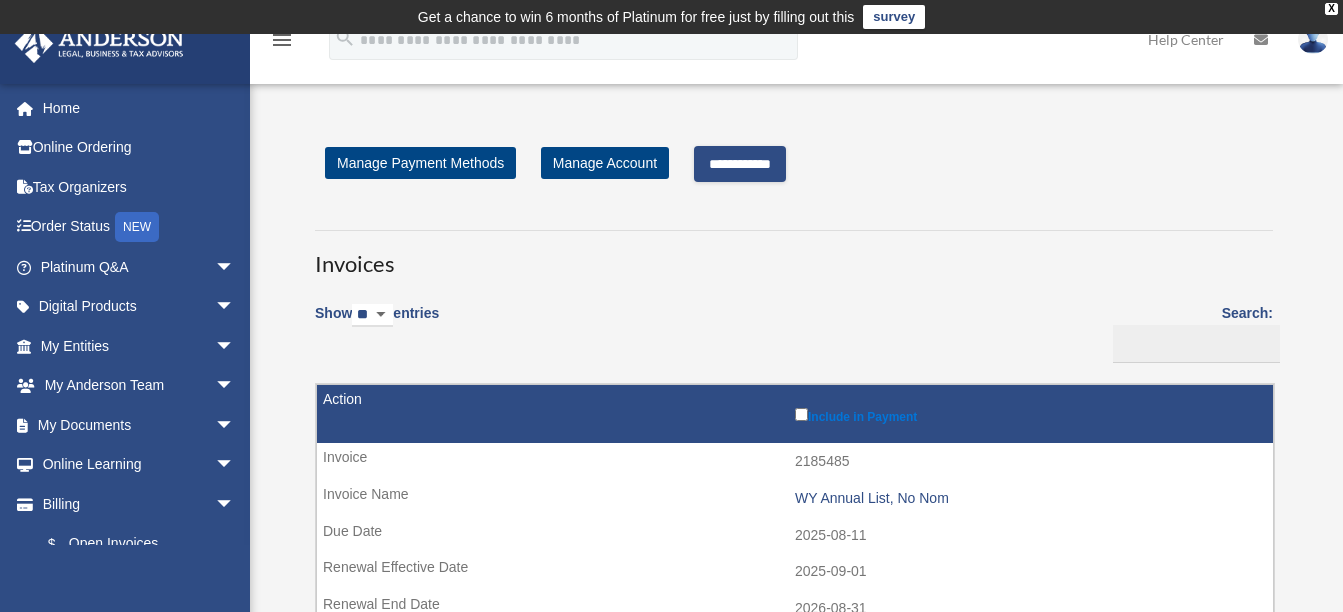 click on "**********" at bounding box center (740, 164) 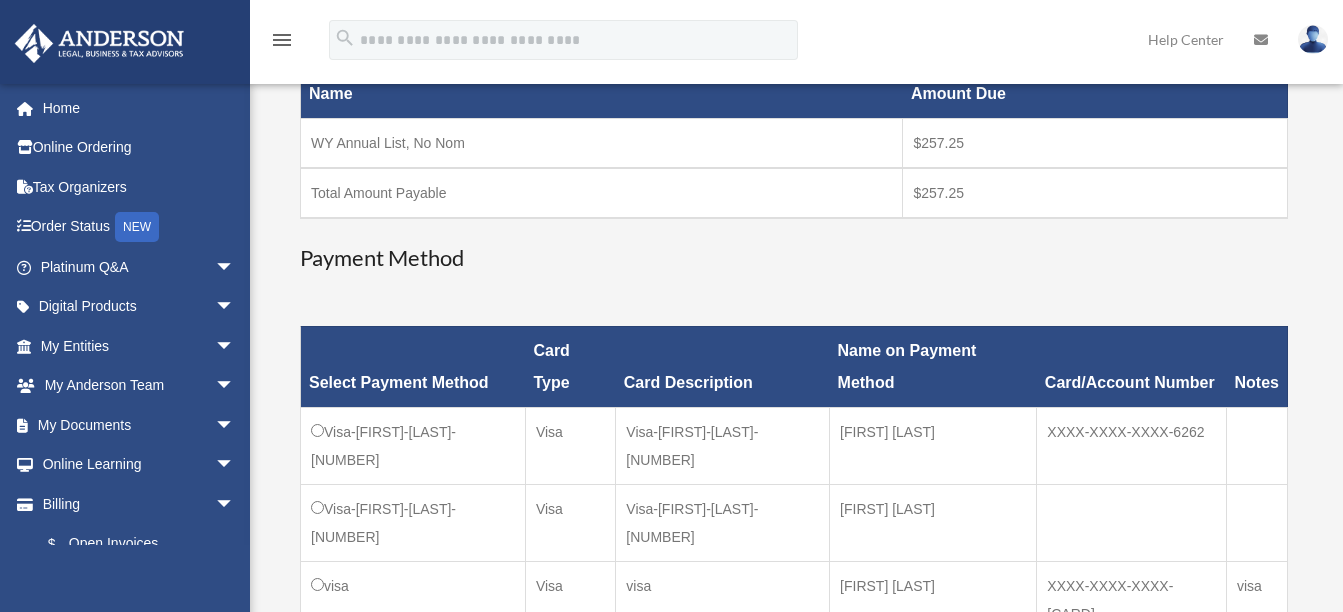 scroll, scrollTop: 400, scrollLeft: 0, axis: vertical 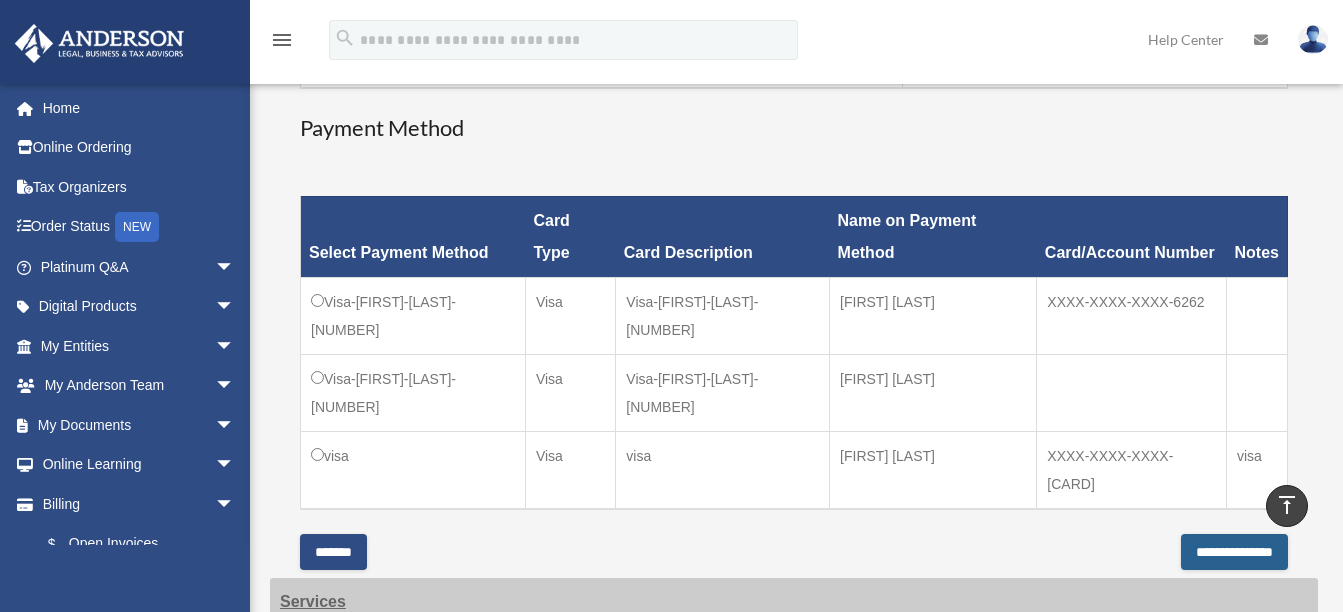 click on "**********" at bounding box center (1234, 552) 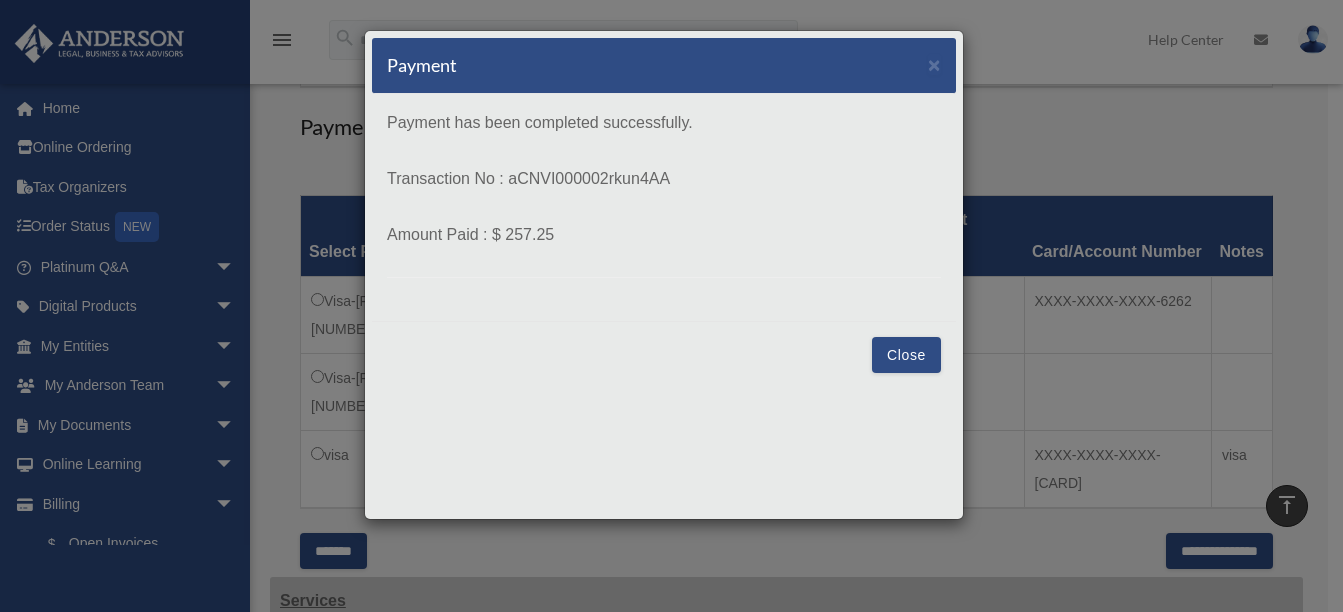 click on "Close" at bounding box center [906, 355] 